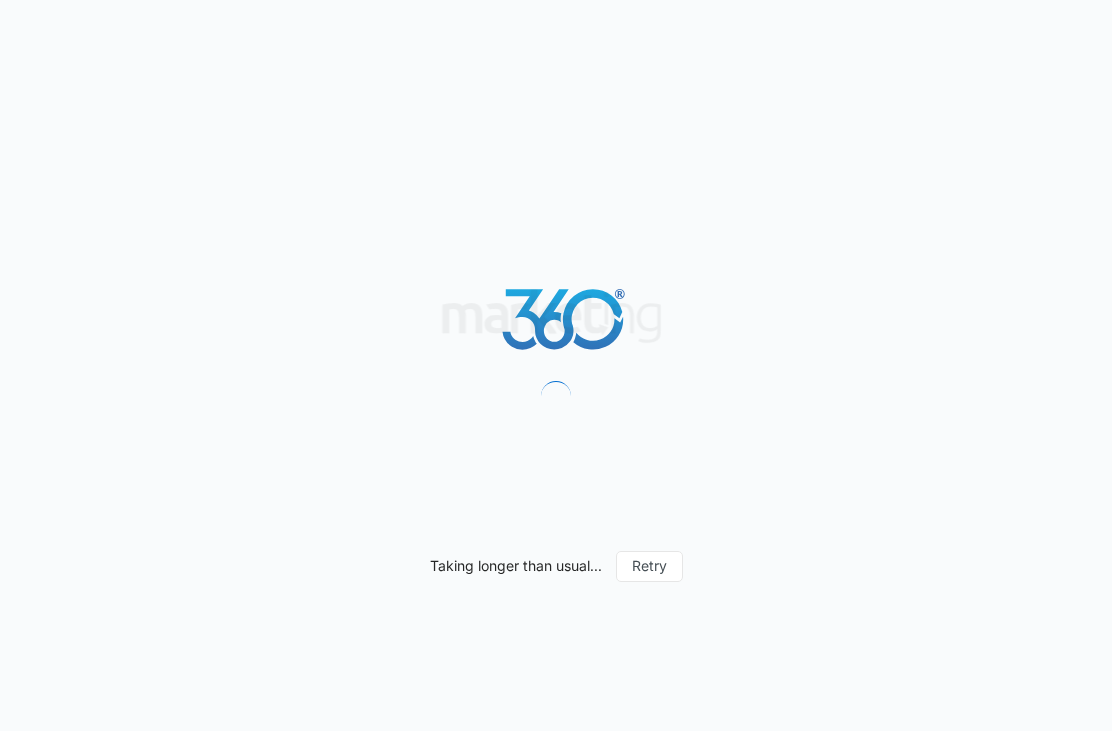 scroll, scrollTop: 0, scrollLeft: 0, axis: both 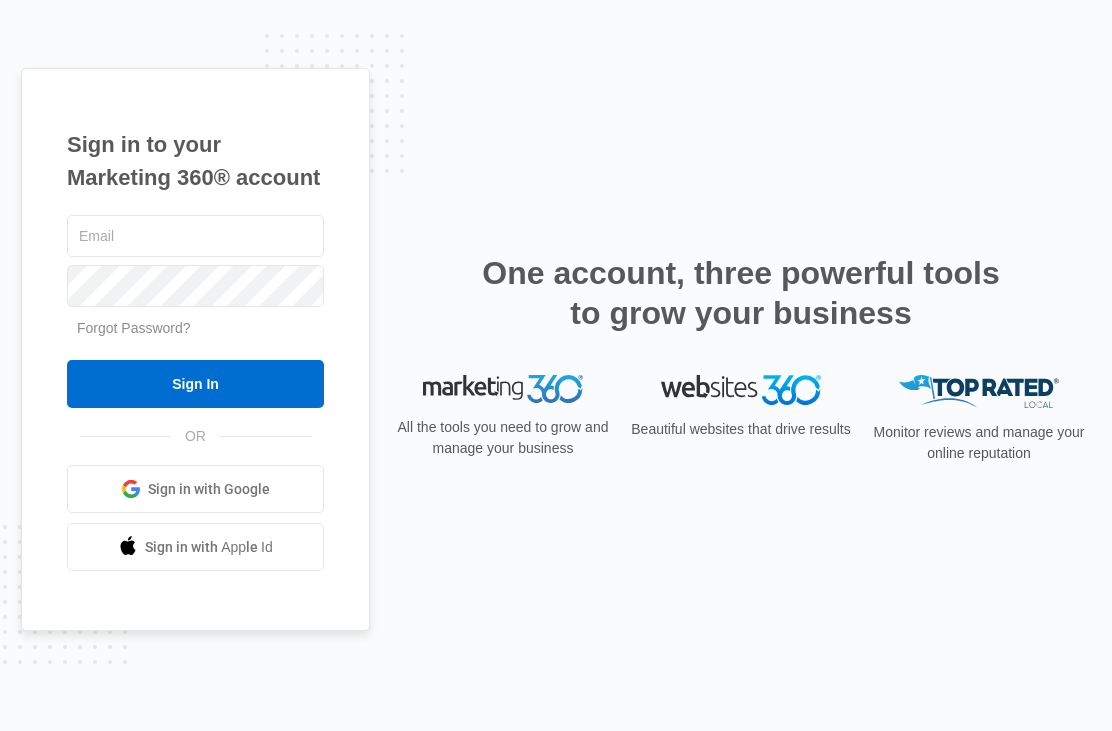 type on "u" 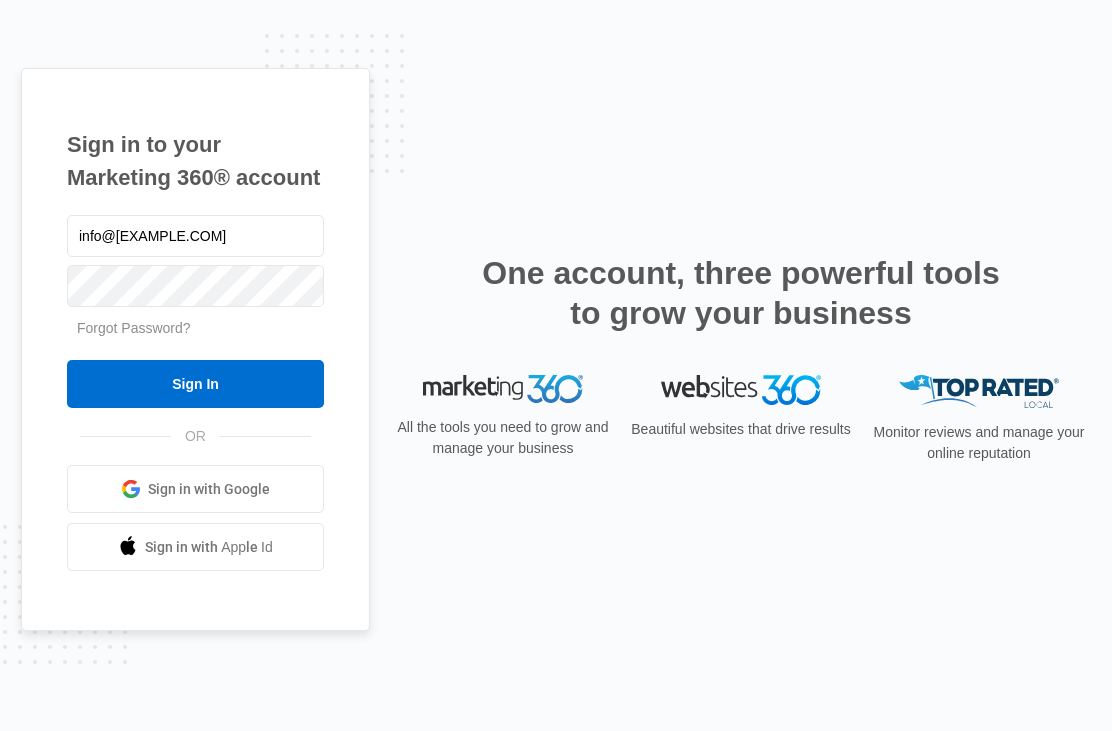 type on "info@[EXAMPLE.COM]" 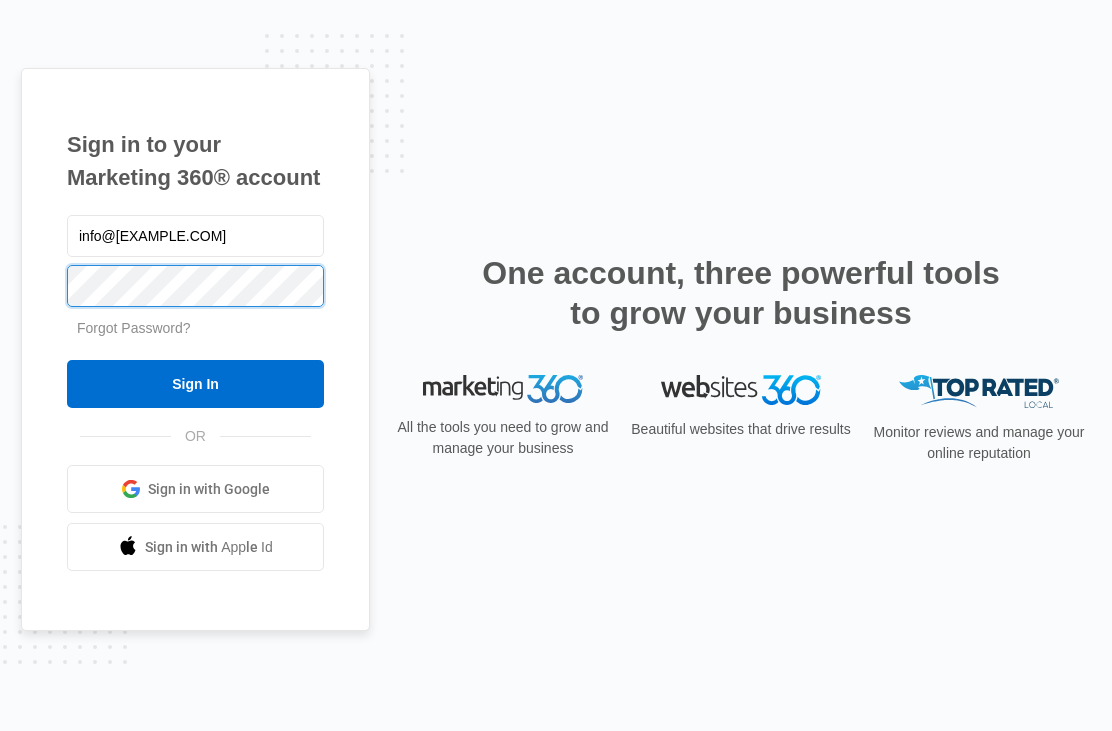 click on "Sign In" at bounding box center (195, 384) 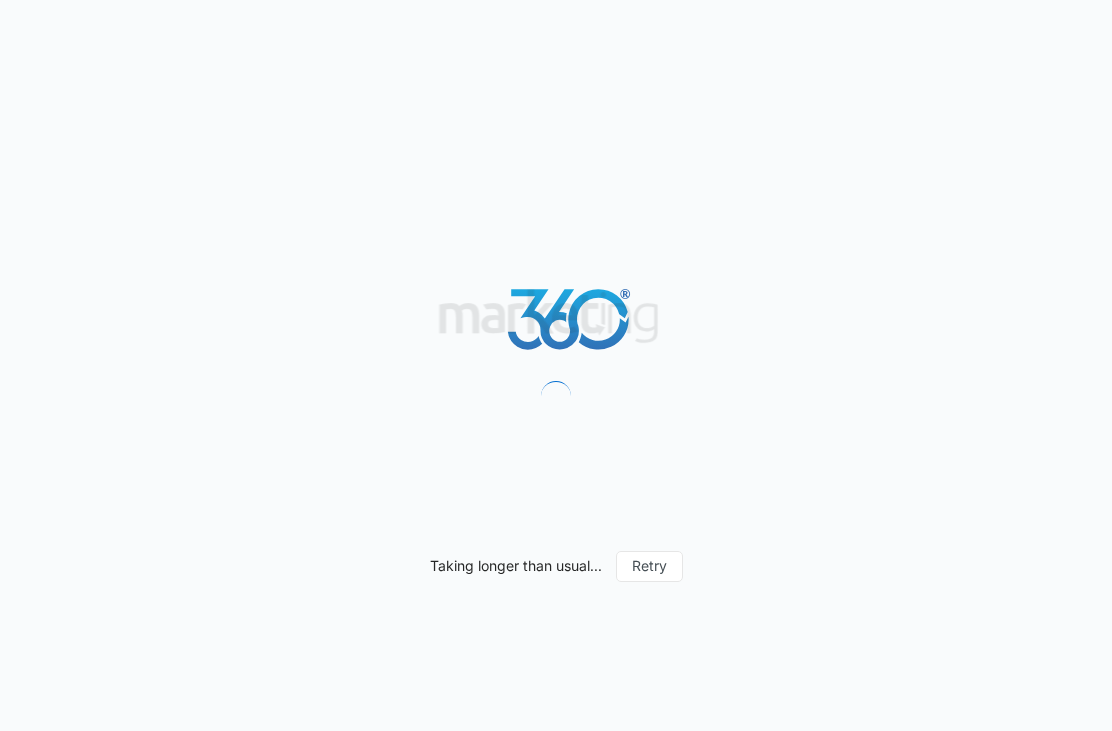 scroll, scrollTop: 0, scrollLeft: 0, axis: both 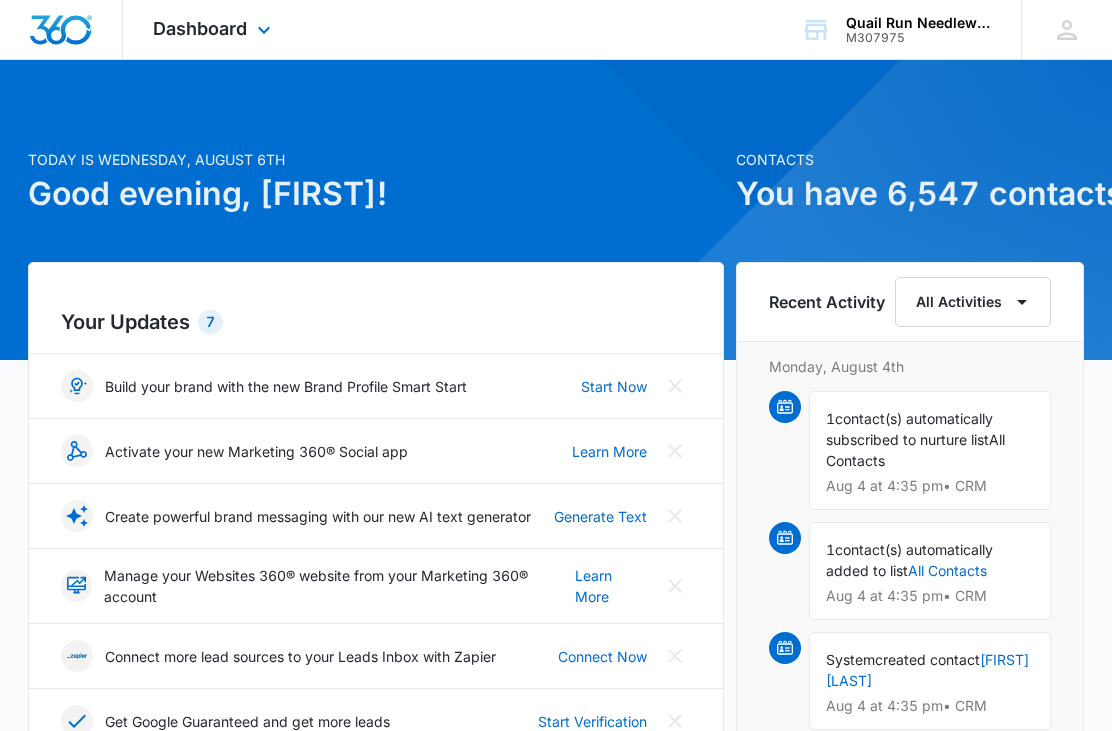 click on "Dashboard Apps Reputation Forms CRM Email Social Payments POS Content Ads Intelligence Files Brand Settings" at bounding box center (214, 29) 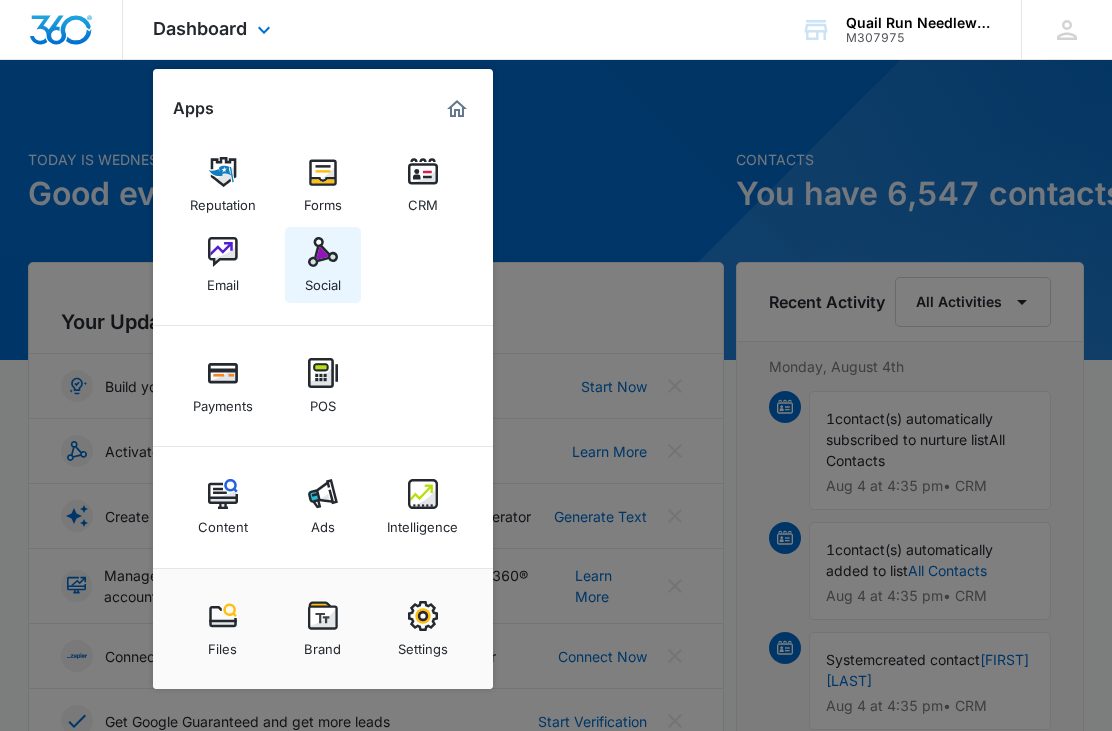 click at bounding box center (323, 252) 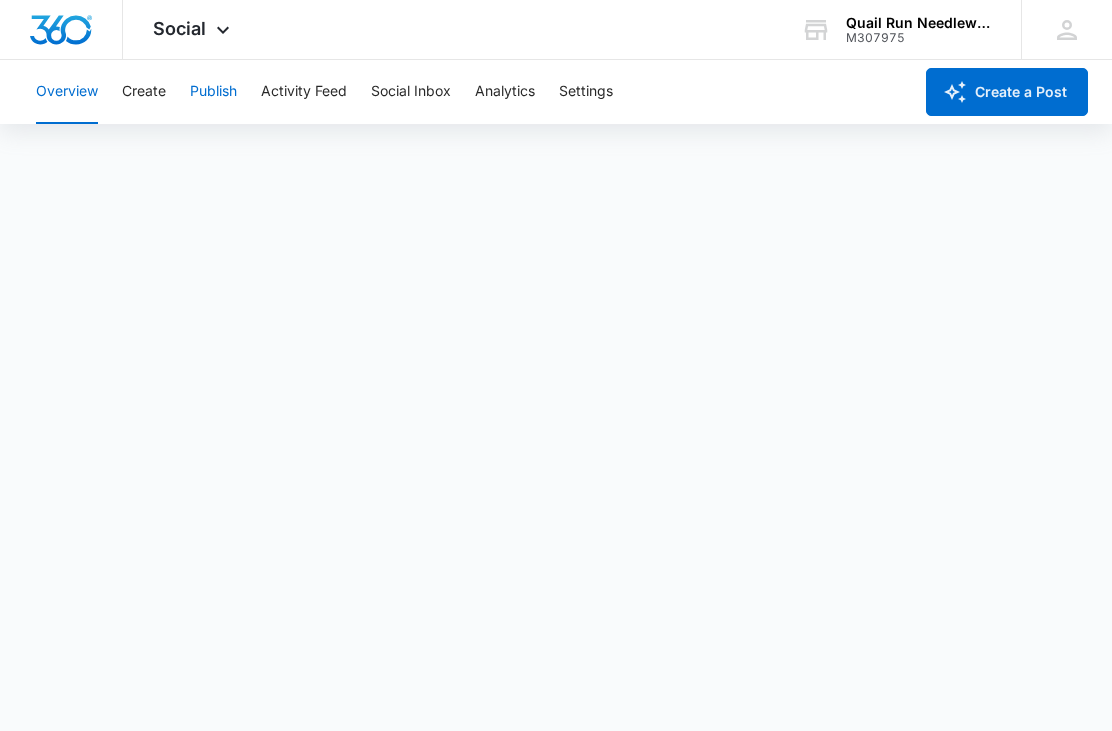 click on "Publish" at bounding box center (213, 92) 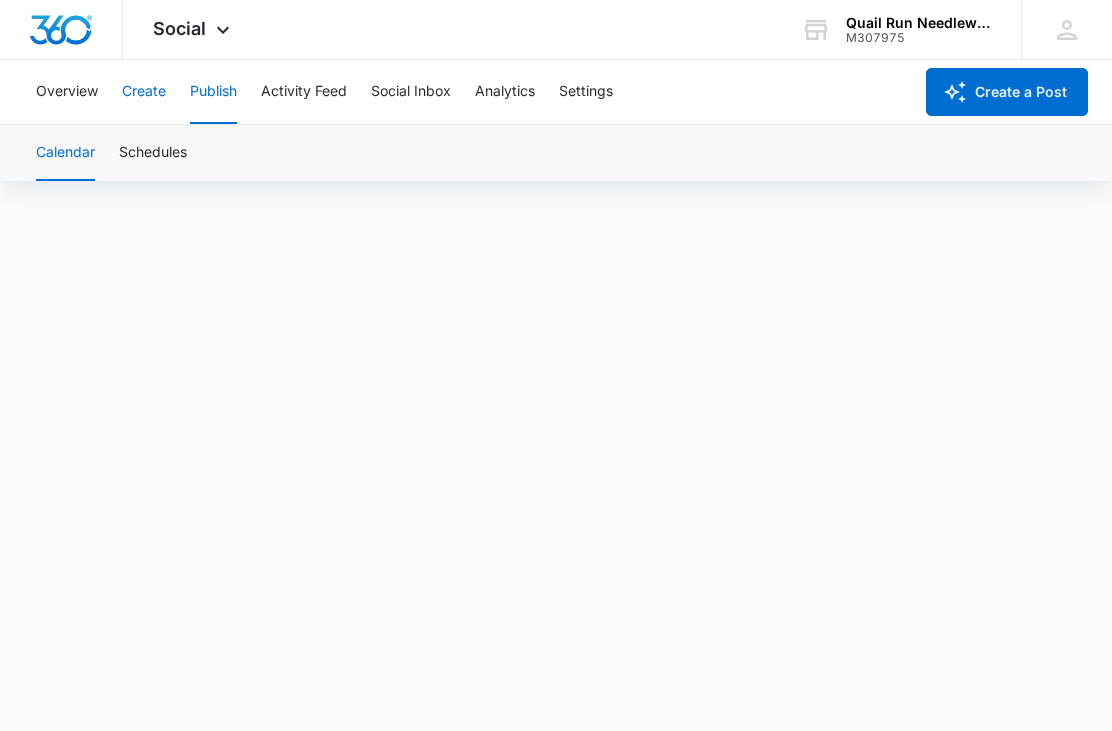 click on "Create" at bounding box center (144, 92) 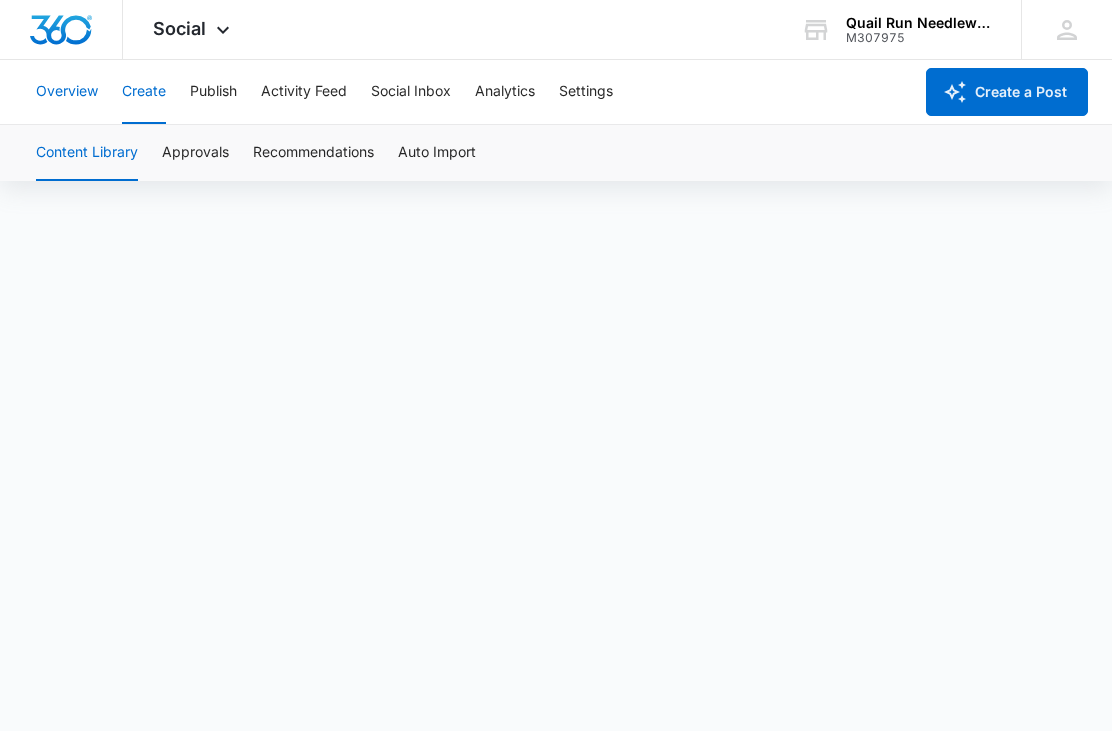 click on "Overview" at bounding box center [67, 92] 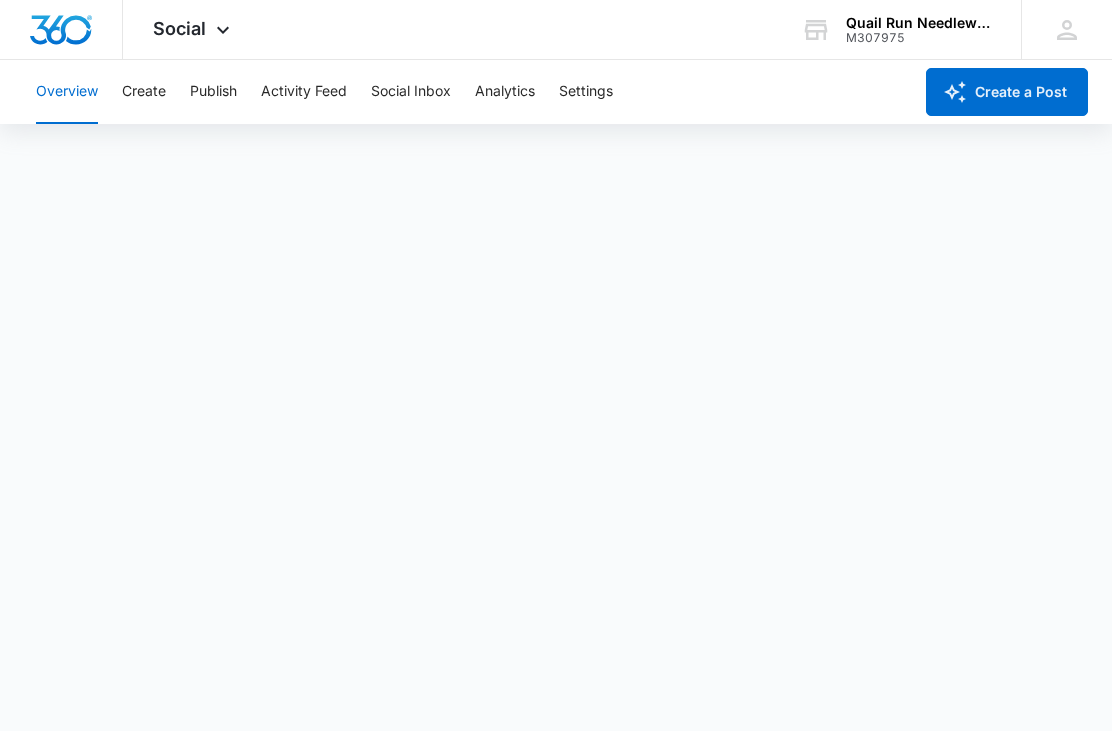click on "Overview" at bounding box center [67, 92] 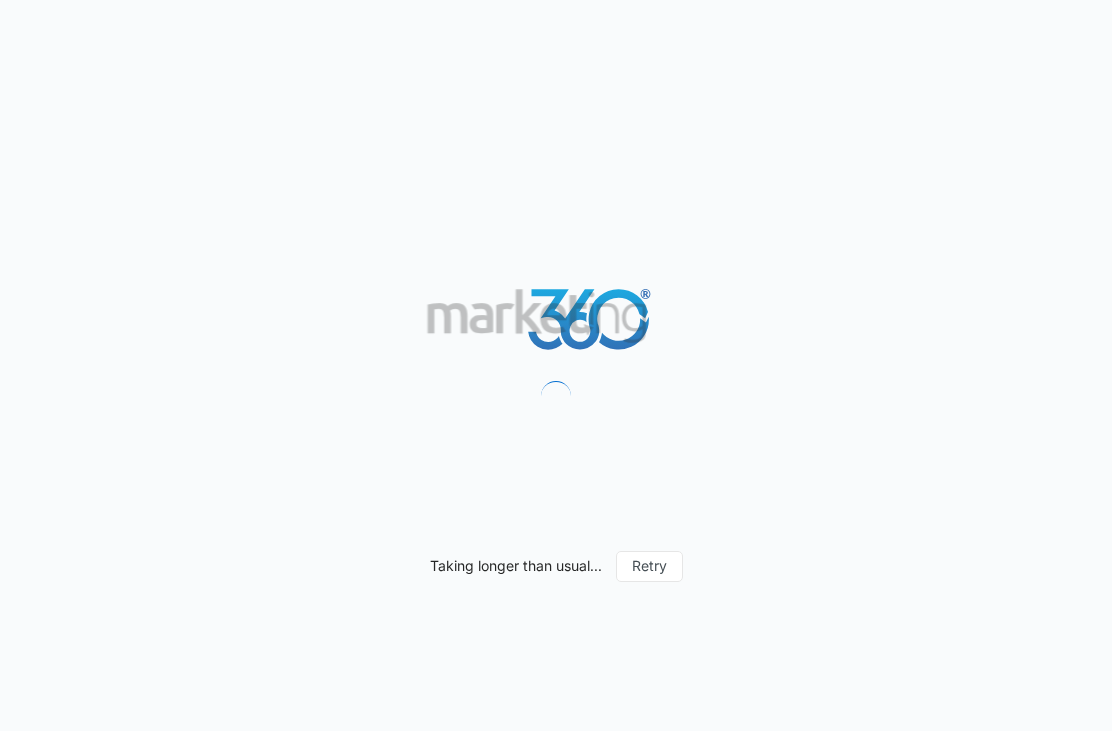 scroll, scrollTop: 0, scrollLeft: 0, axis: both 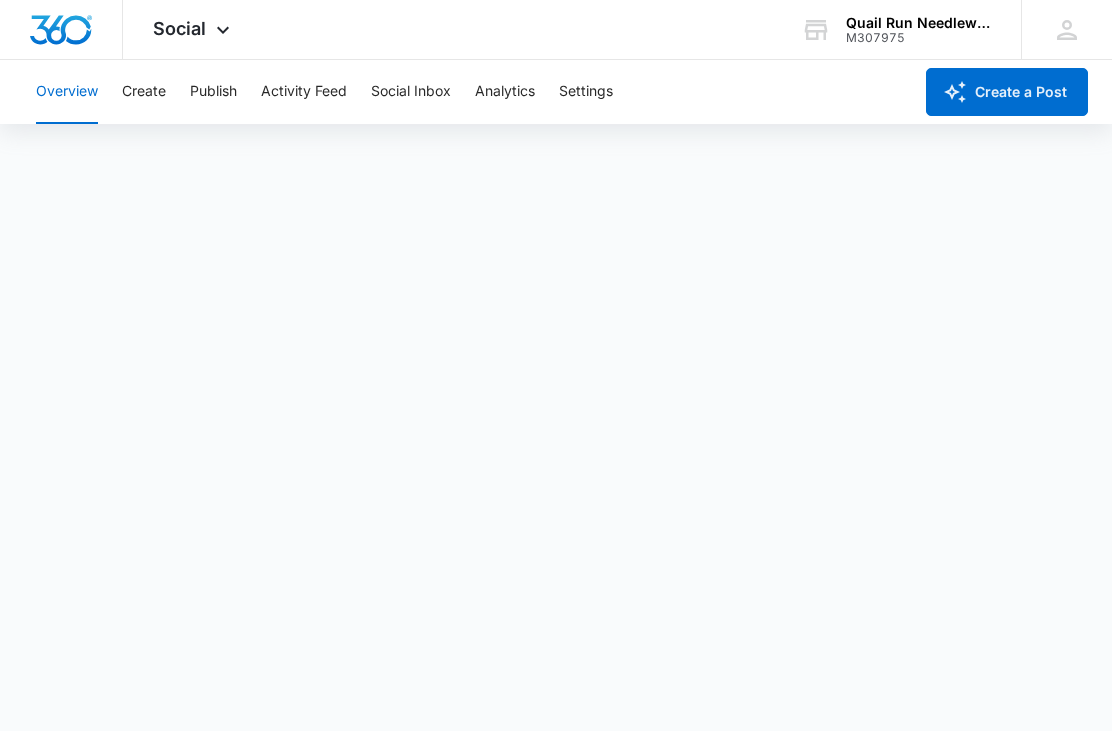 click on "Overview" at bounding box center [67, 92] 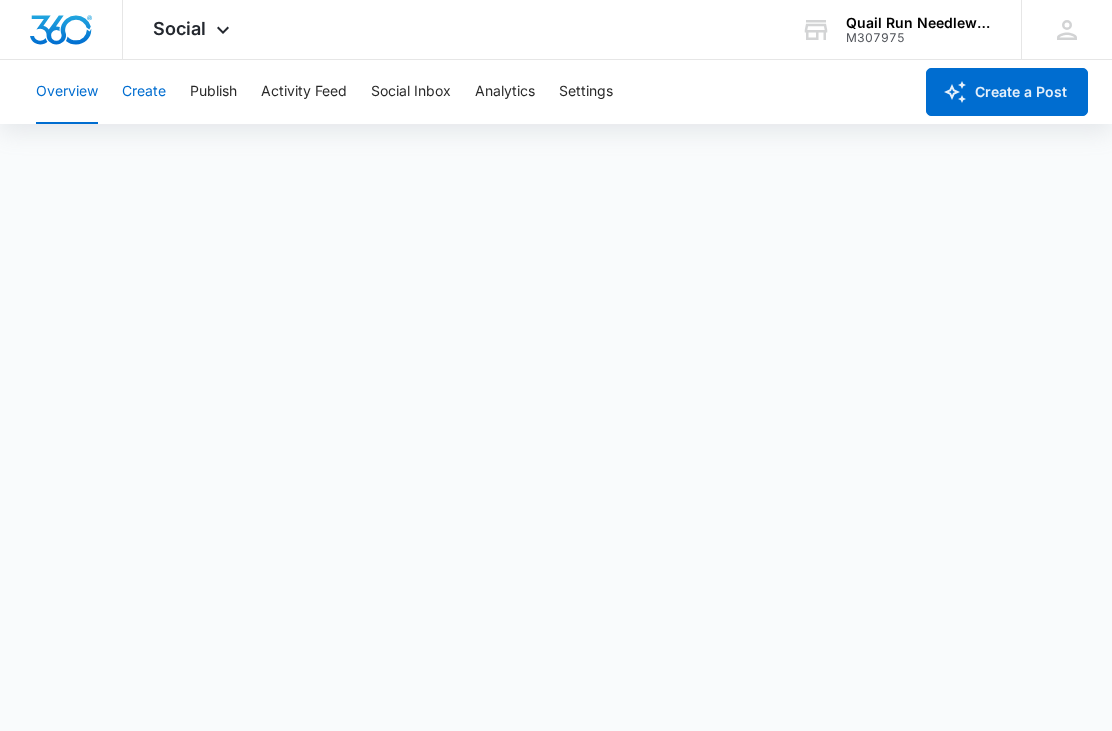 click on "Create" at bounding box center (144, 92) 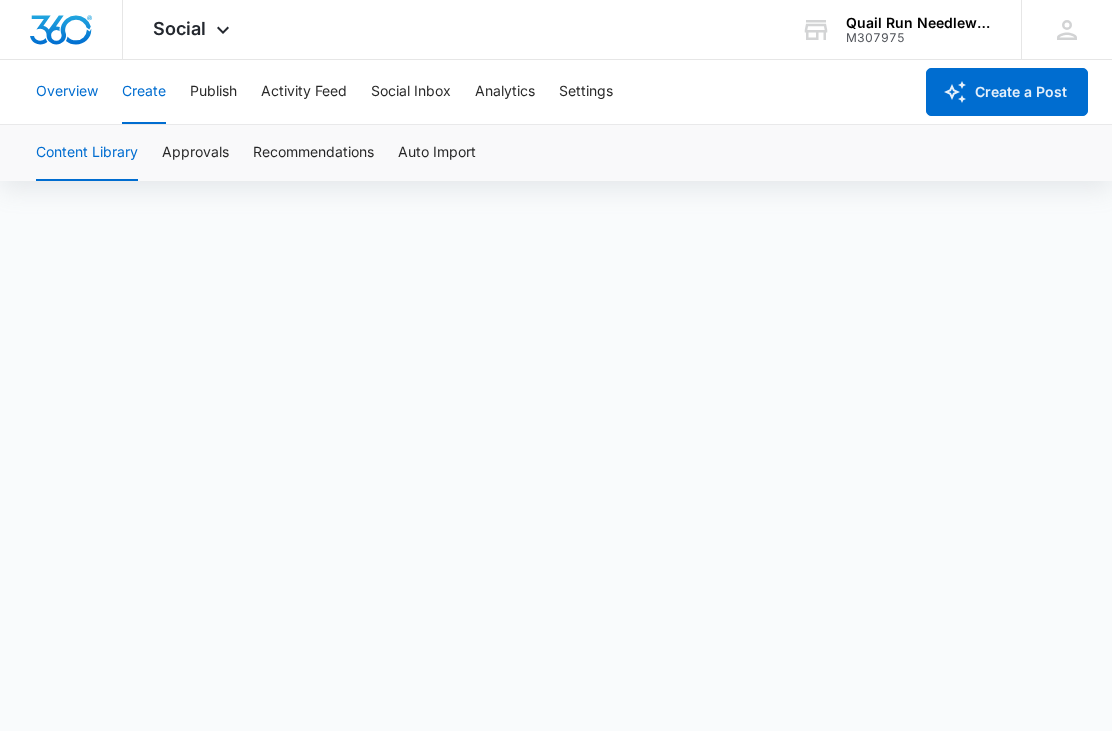 click on "Overview" at bounding box center [67, 92] 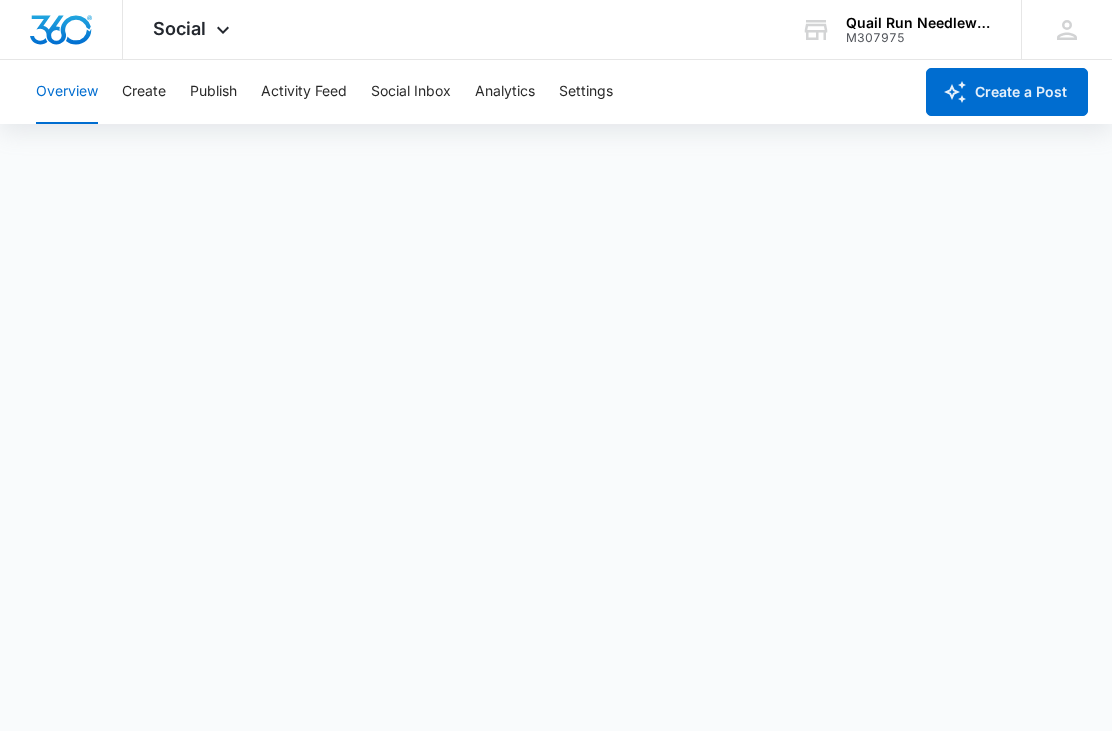 click on "Overview" at bounding box center [67, 92] 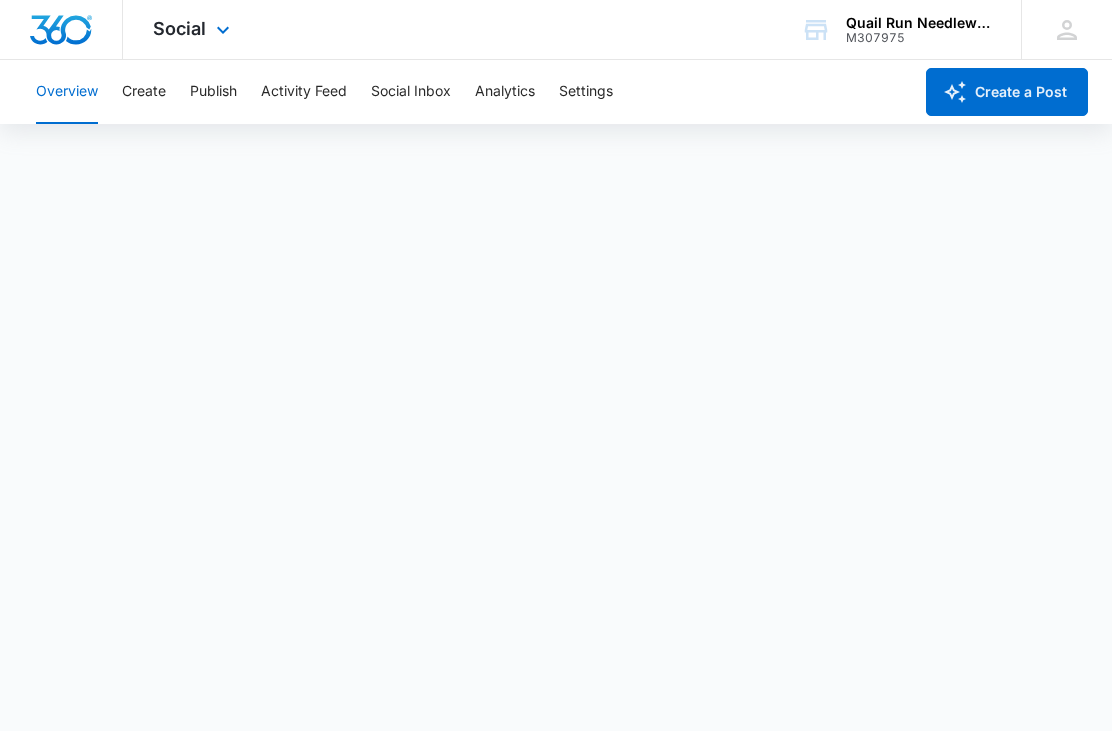 click on "Social Apps Reputation Forms CRM Email Social Payments POS Content Ads Intelligence Files Brand Settings" at bounding box center [194, 29] 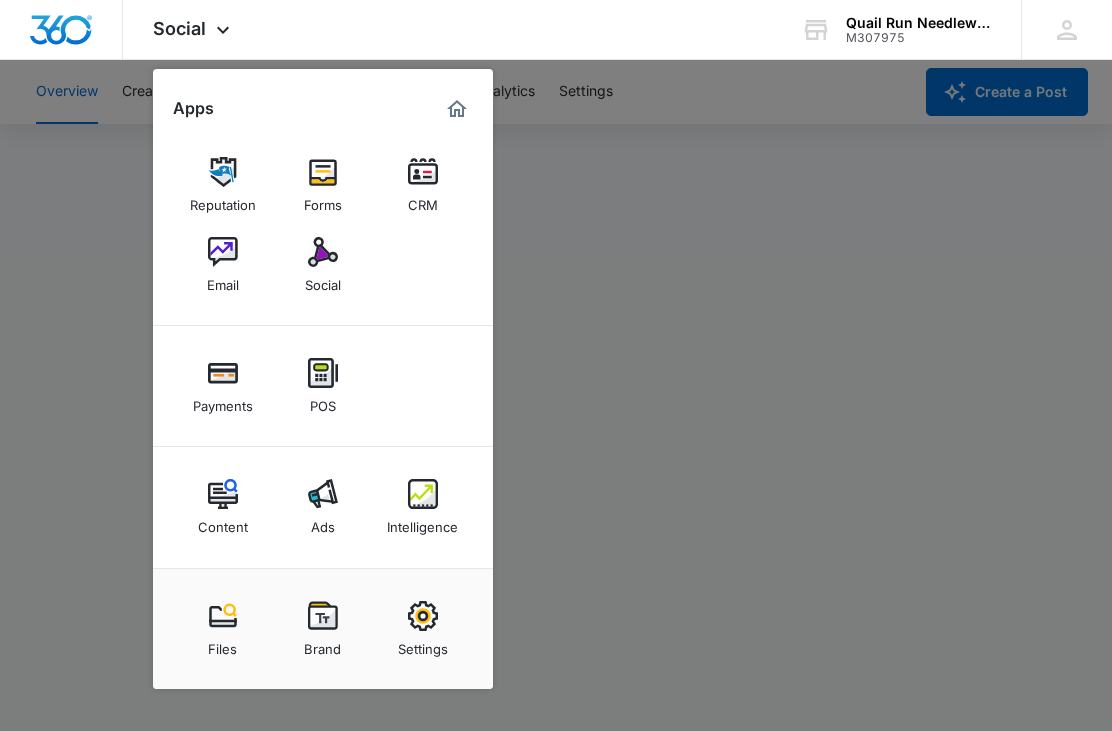 click at bounding box center (556, 365) 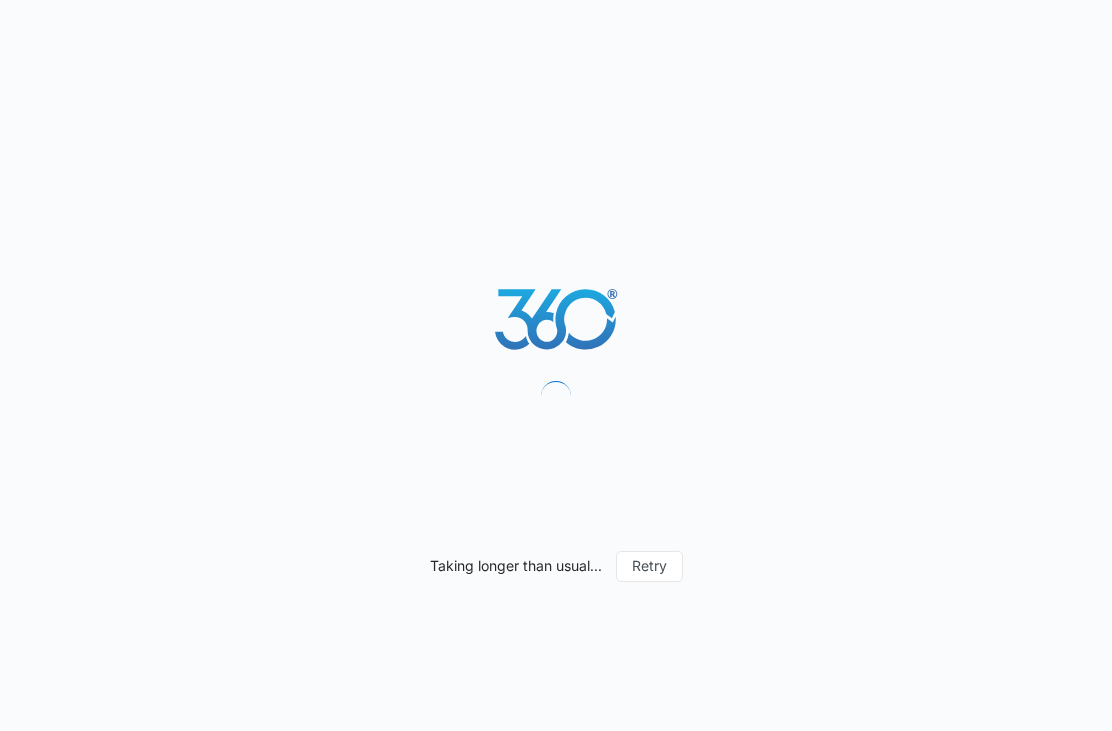scroll, scrollTop: 0, scrollLeft: 0, axis: both 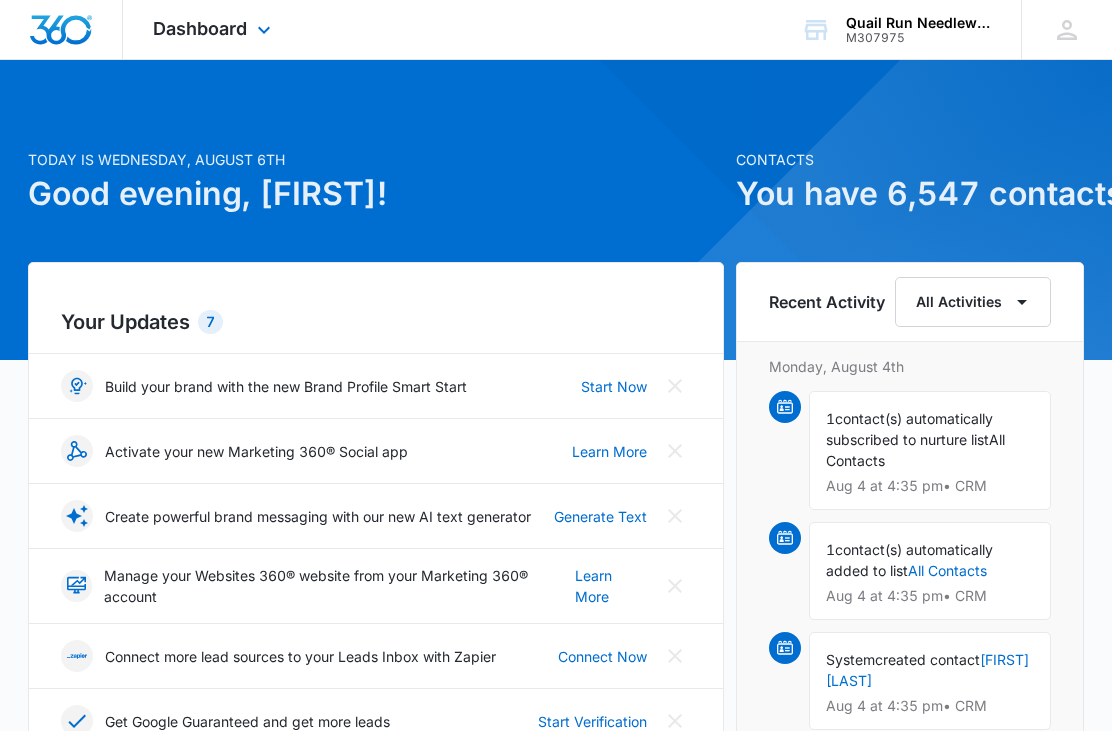 click at bounding box center [61, 30] 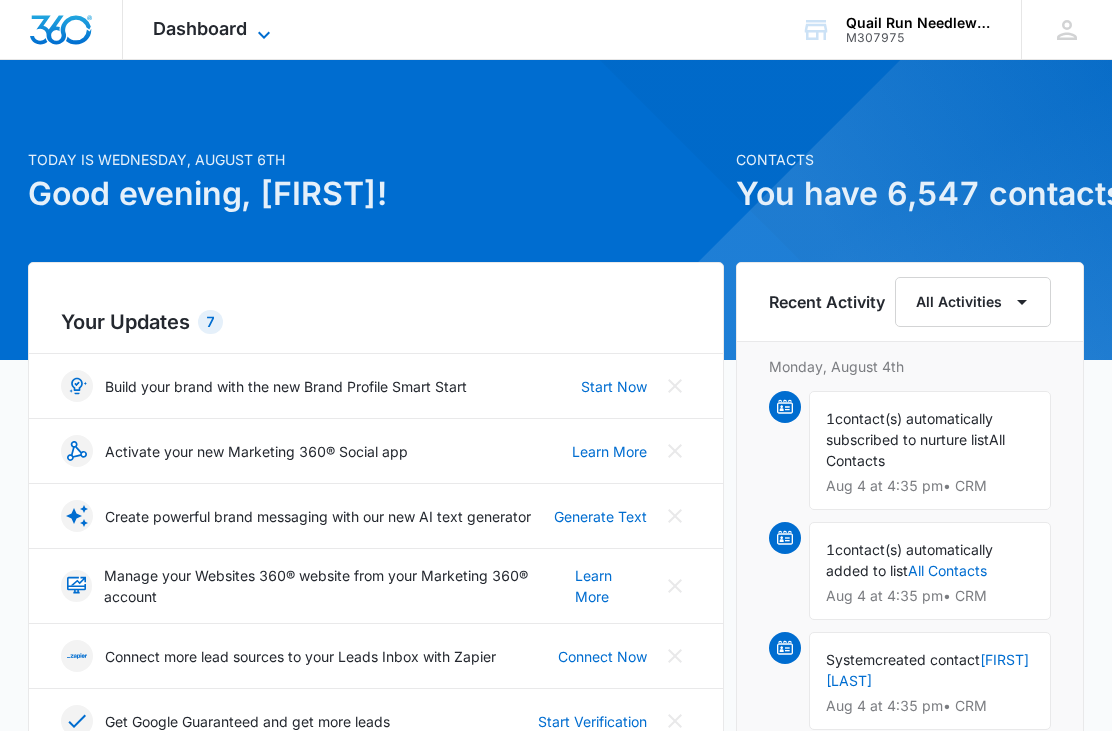 click on "Dashboard" at bounding box center (200, 28) 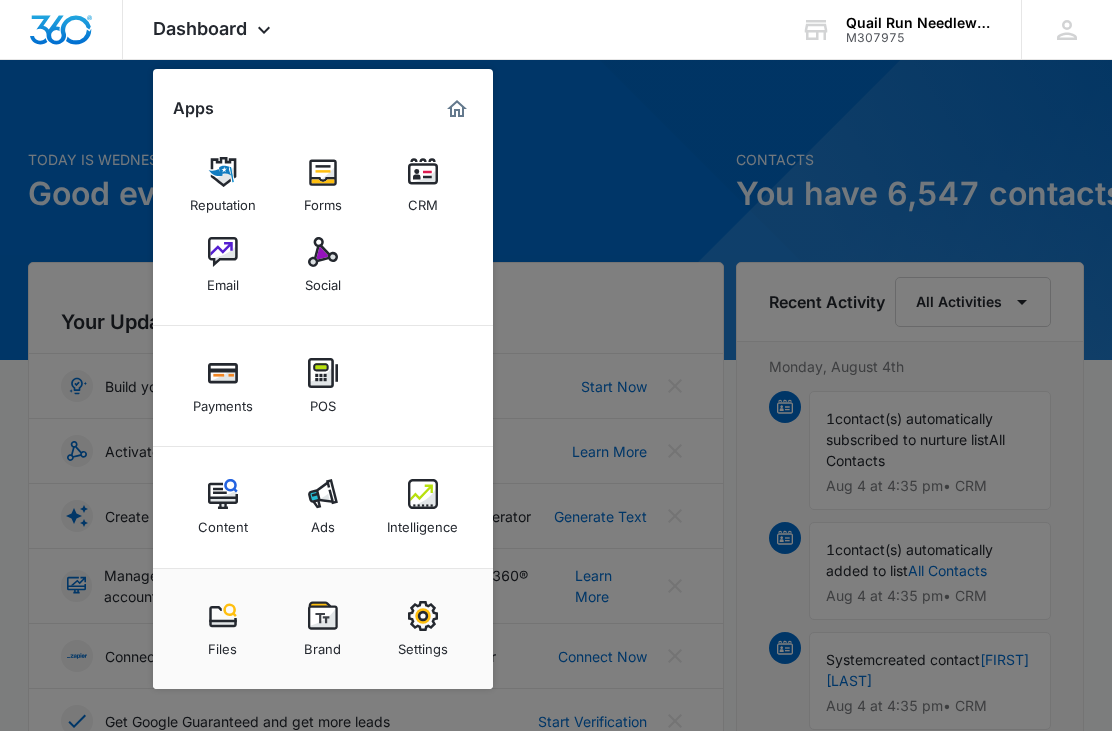 click at bounding box center [323, 252] 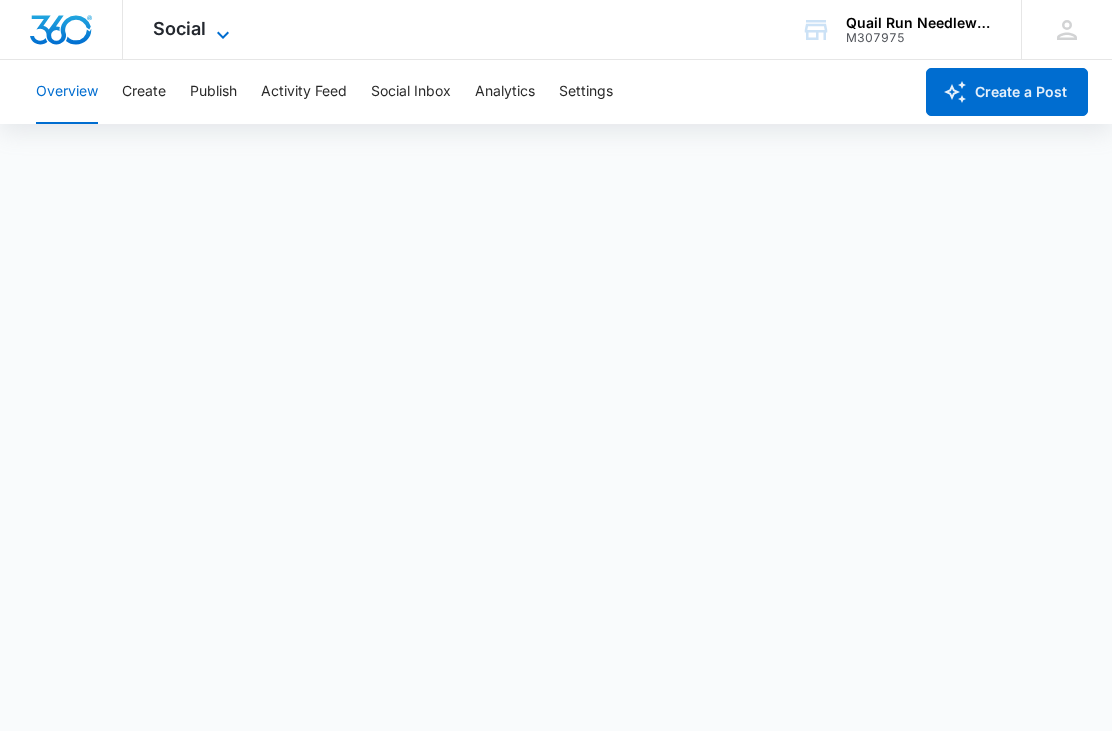 click 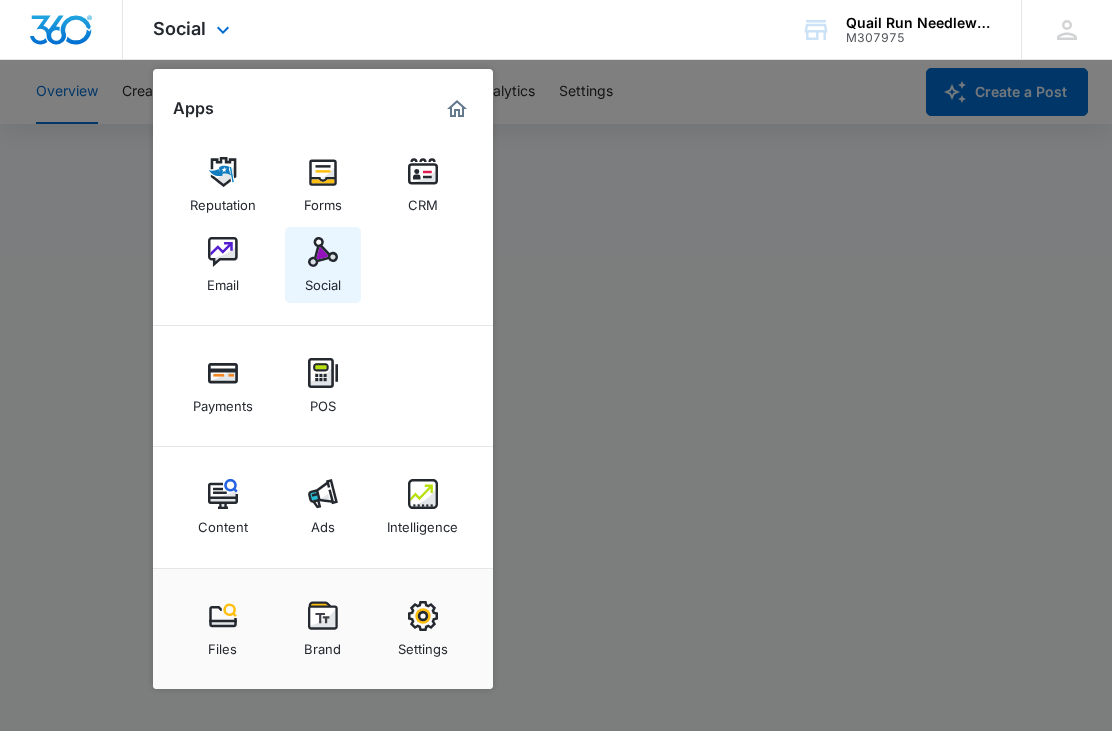 click at bounding box center (323, 252) 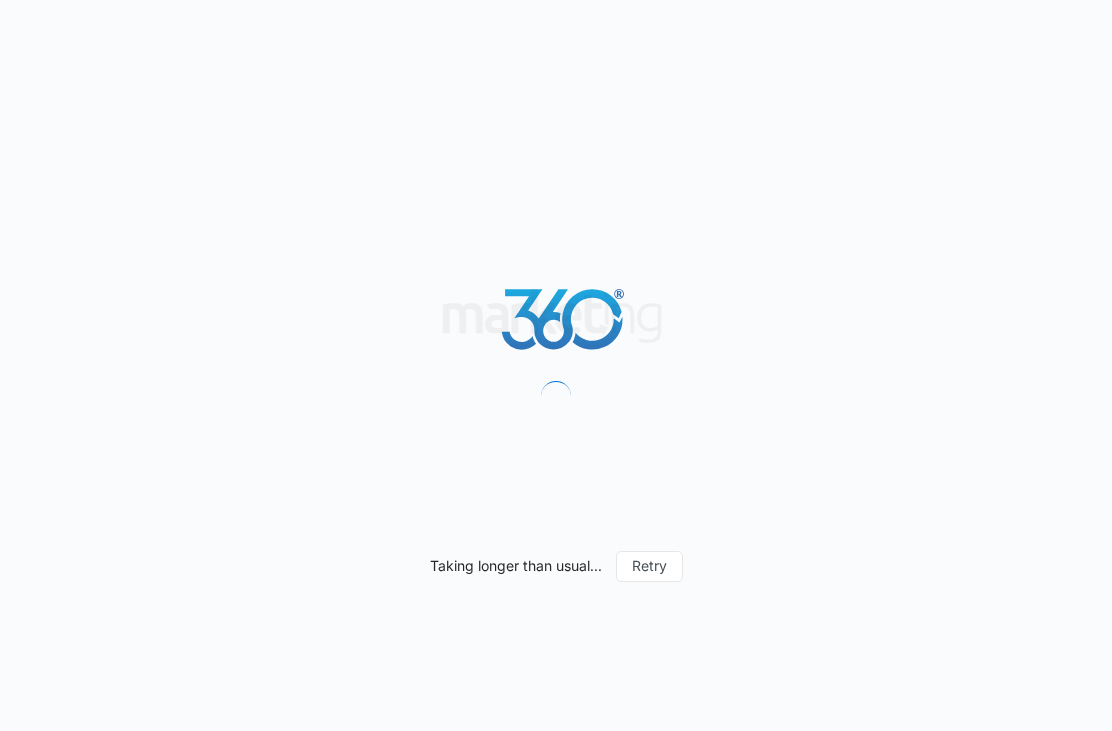 scroll, scrollTop: 0, scrollLeft: 0, axis: both 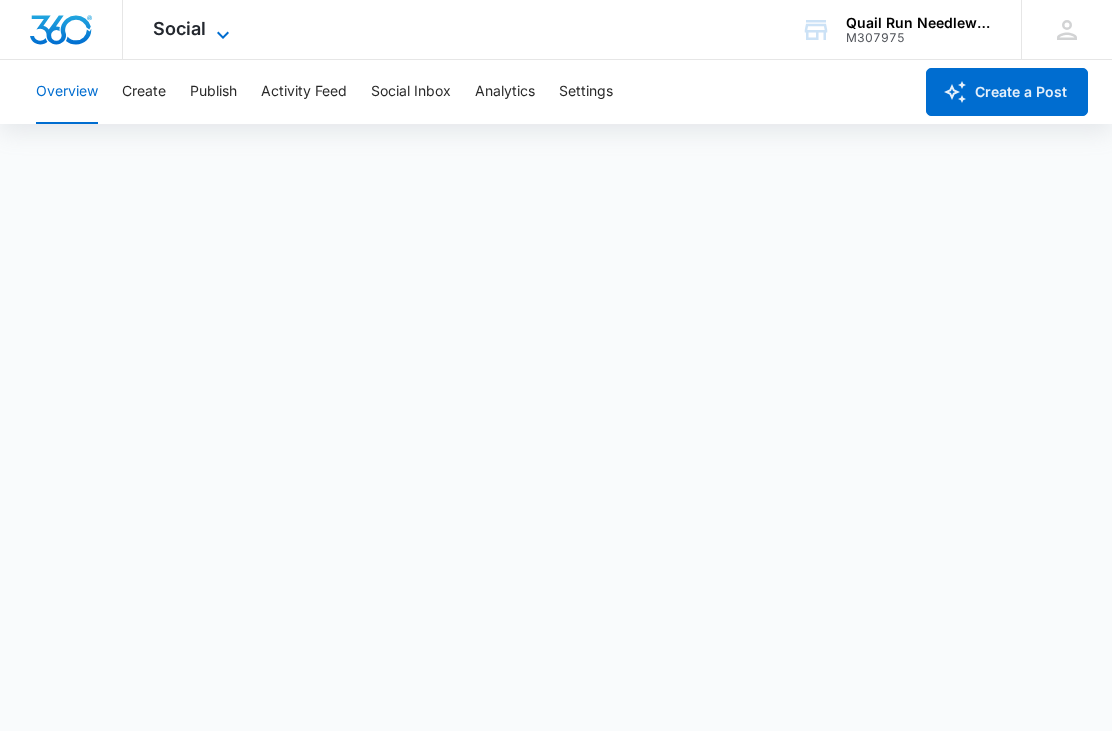 click 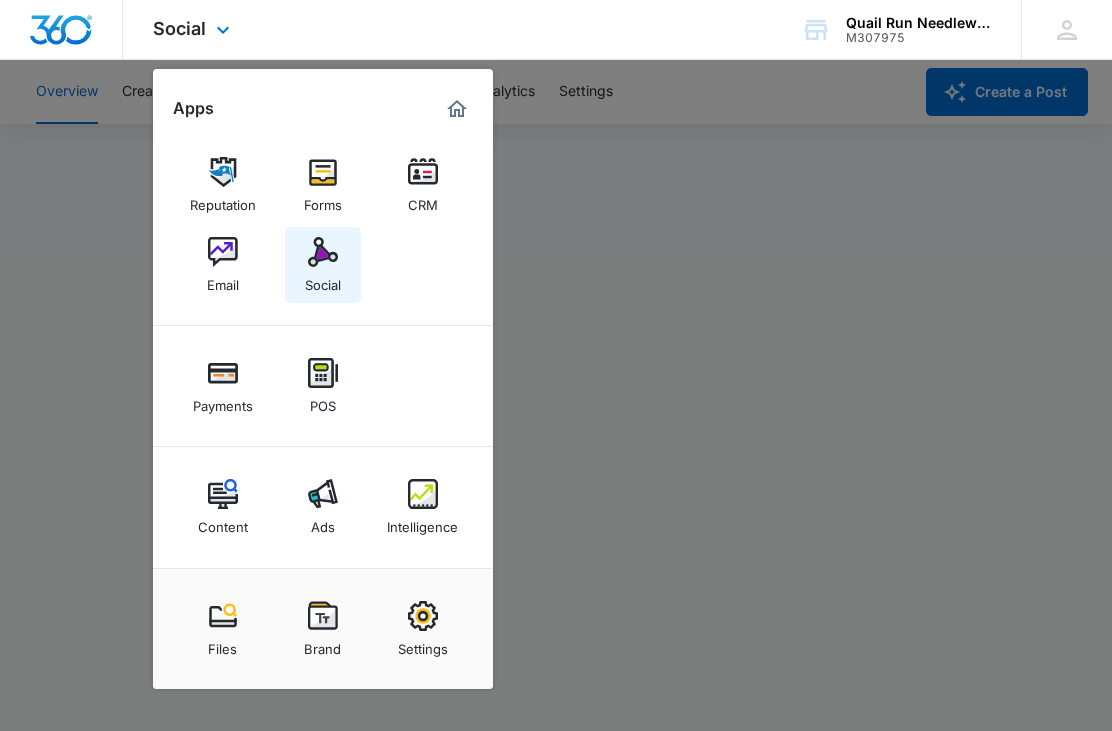 click at bounding box center (323, 252) 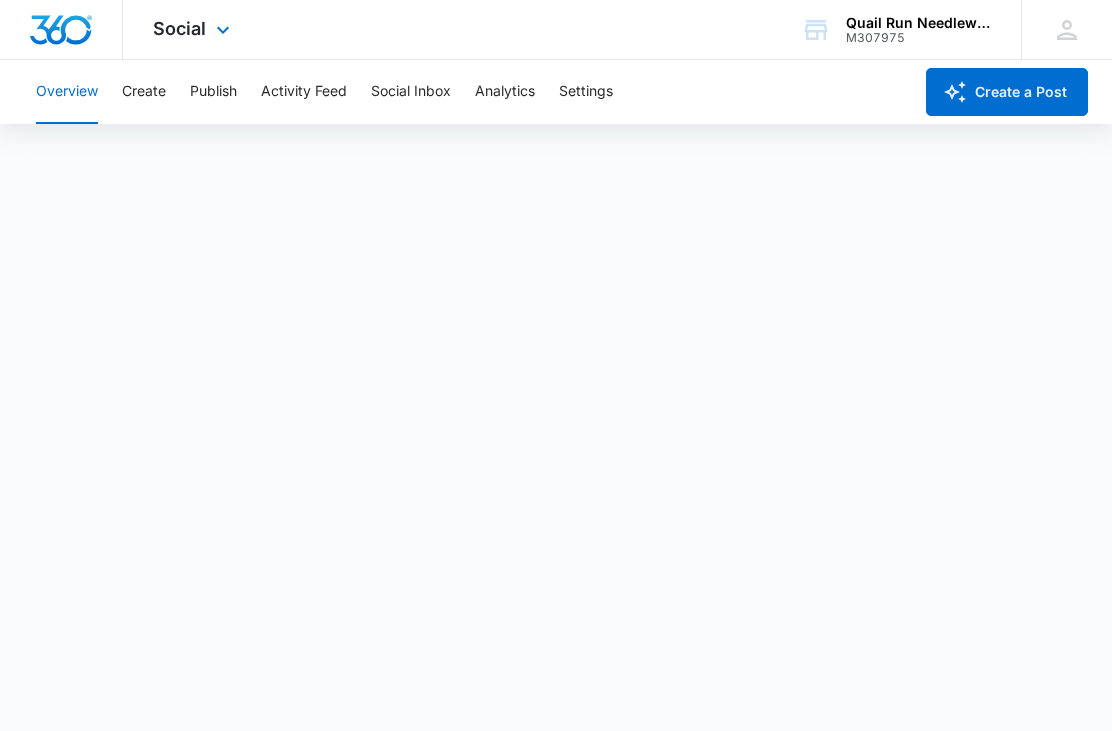 click on "Social Apps Reputation Forms CRM Email Social Payments POS Content Ads Intelligence Files Brand Settings" at bounding box center (194, 29) 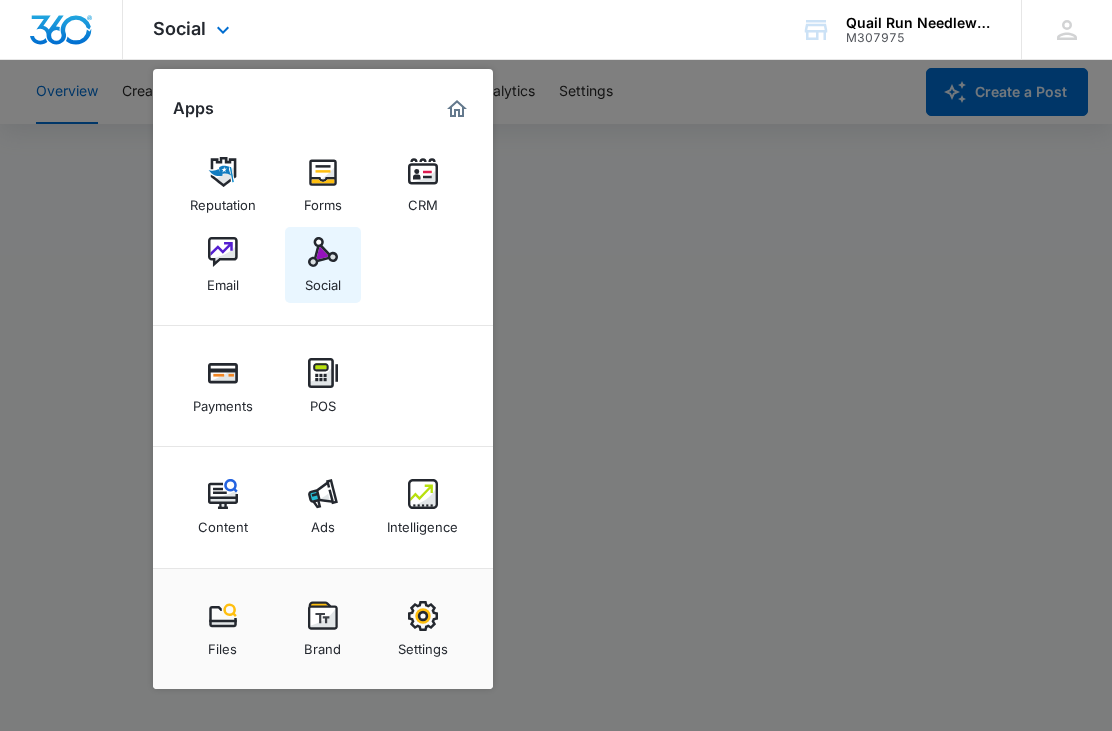 click at bounding box center [323, 252] 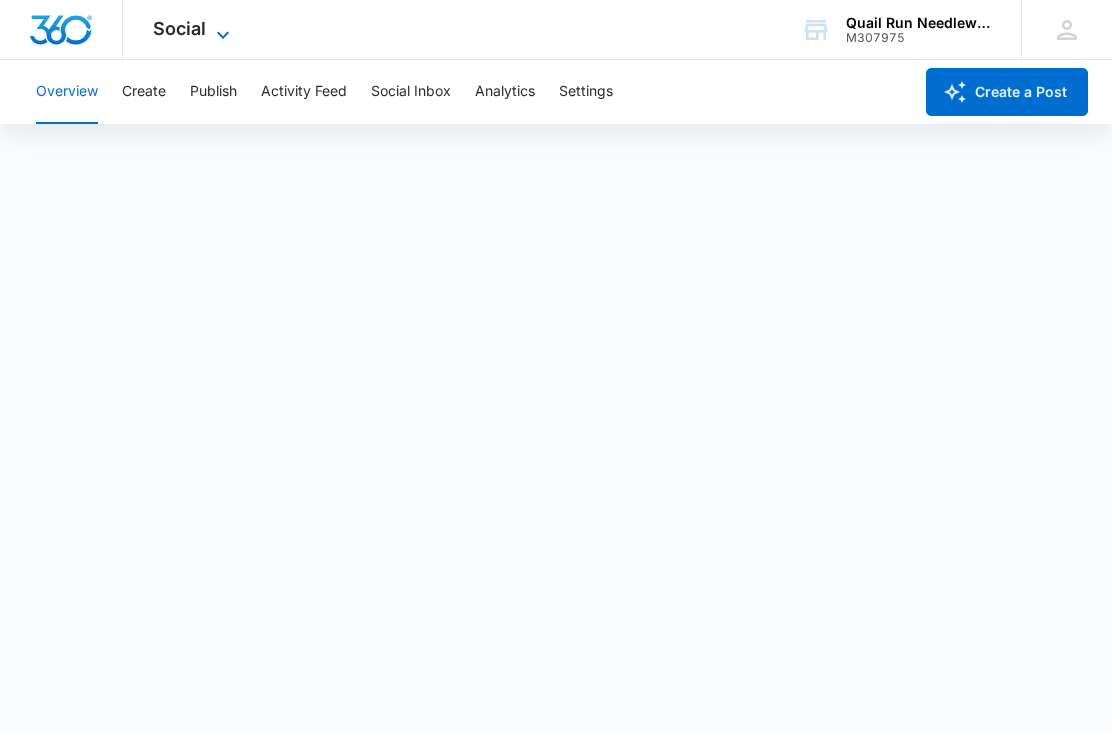 click 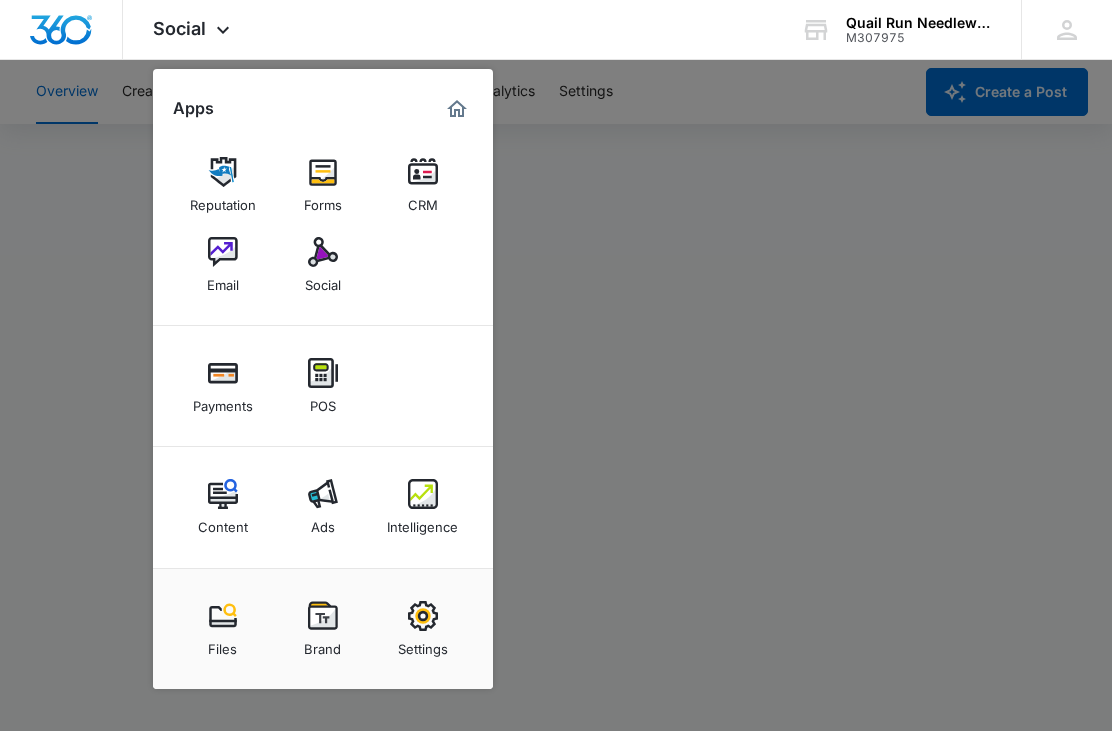 click at bounding box center (556, 365) 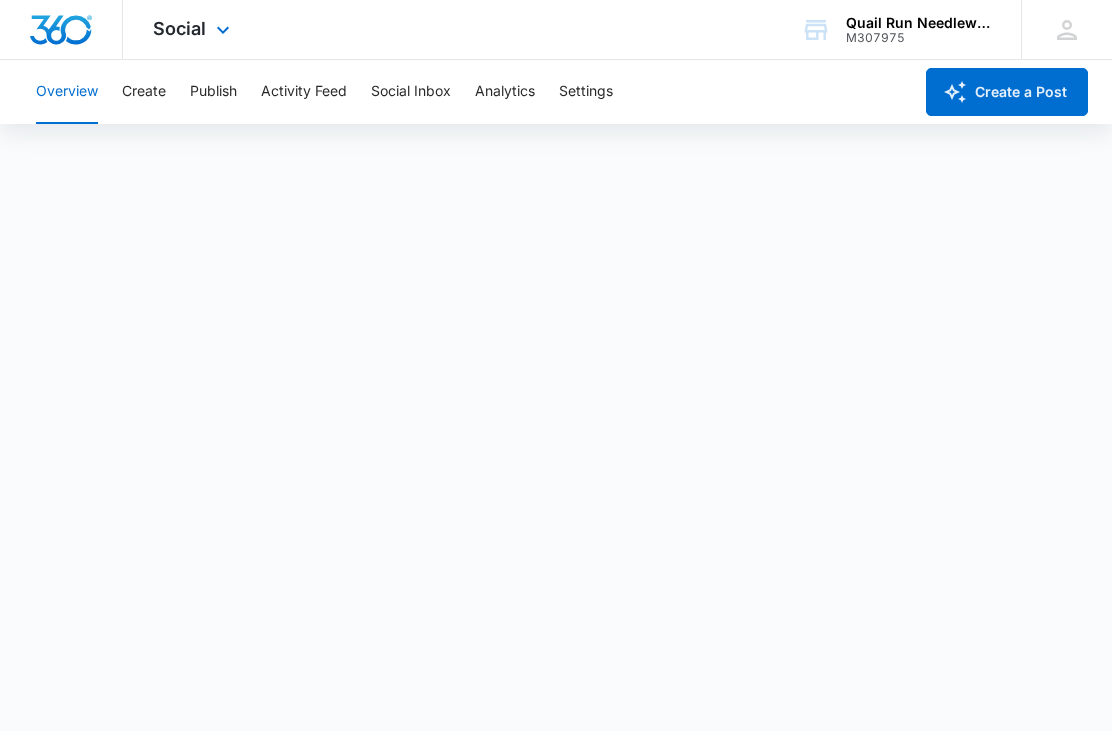 click on "Social Apps Reputation Forms CRM Email Social Payments POS Content Ads Intelligence Files Brand Settings" at bounding box center (194, 29) 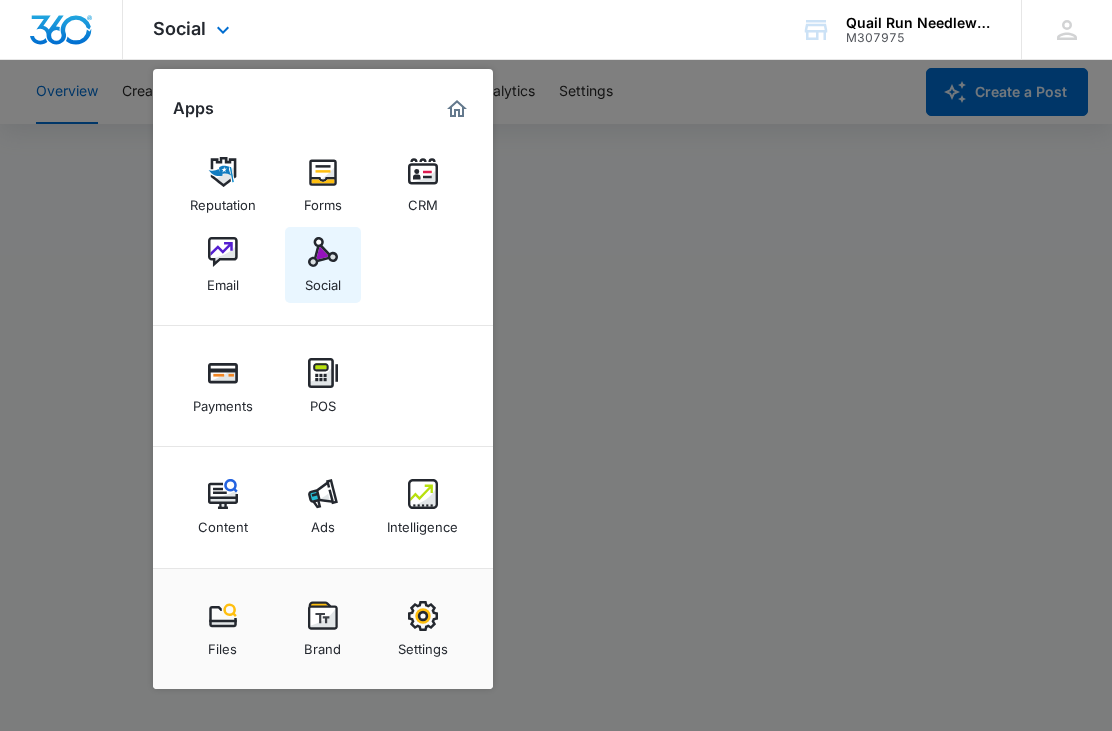 click on "Social" at bounding box center (323, 280) 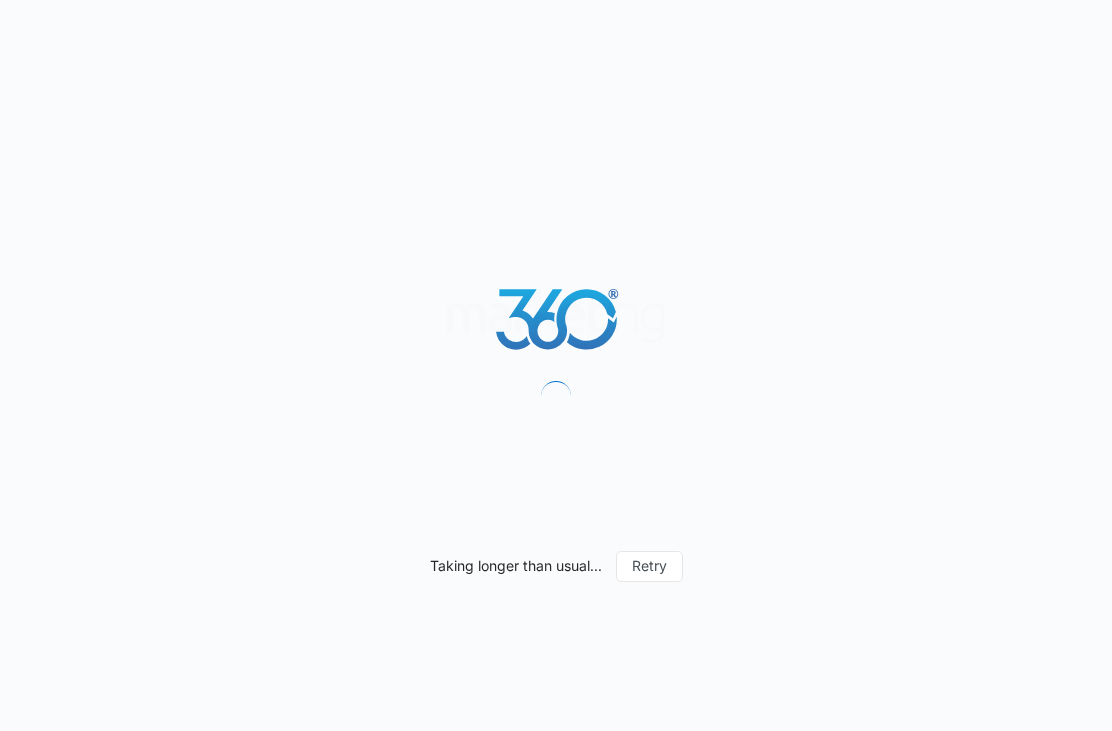 scroll, scrollTop: 0, scrollLeft: 0, axis: both 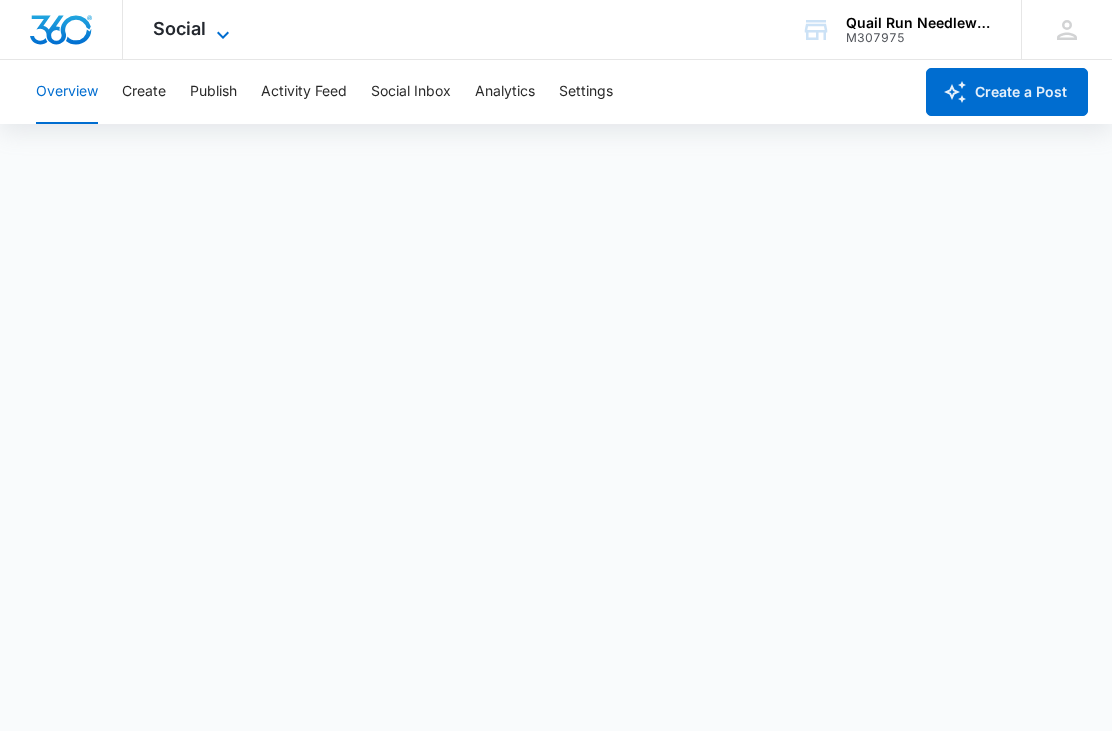 click 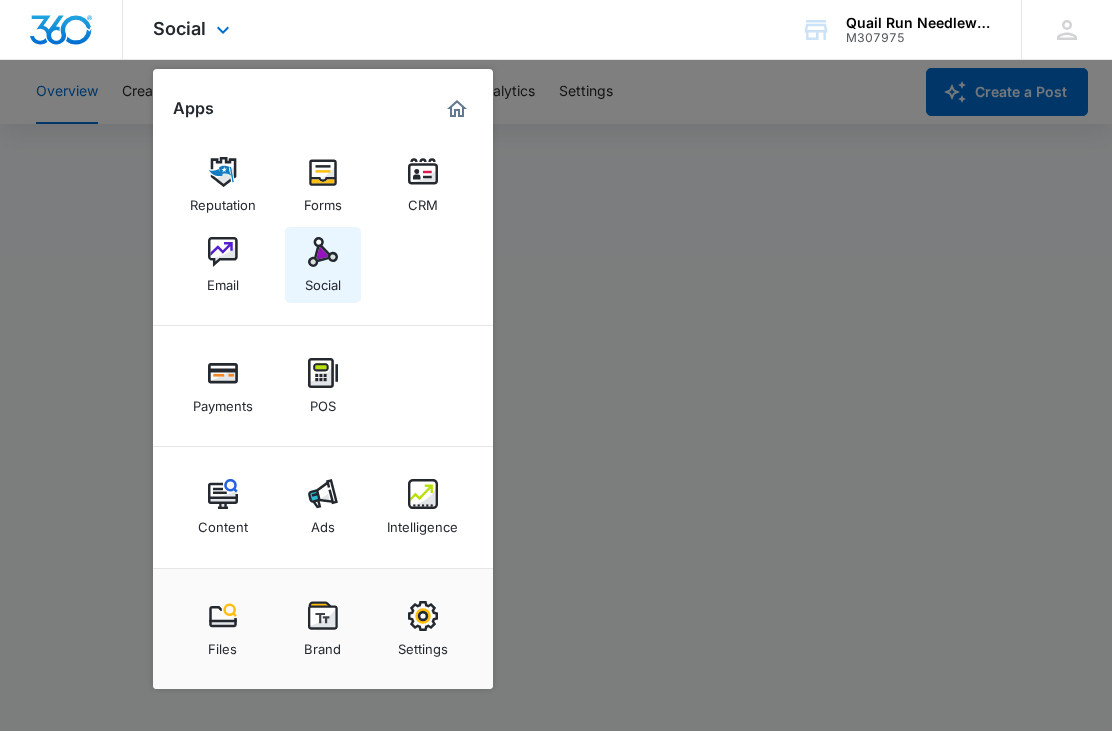 click on "Social" at bounding box center [323, 280] 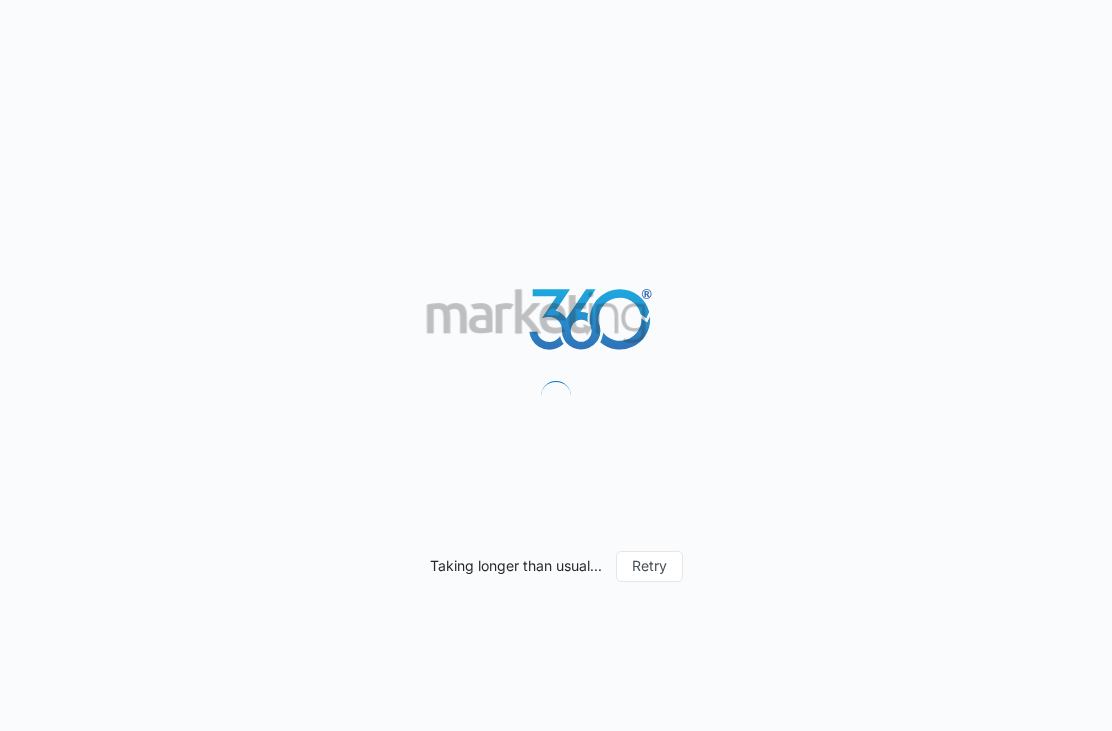 scroll, scrollTop: 0, scrollLeft: 0, axis: both 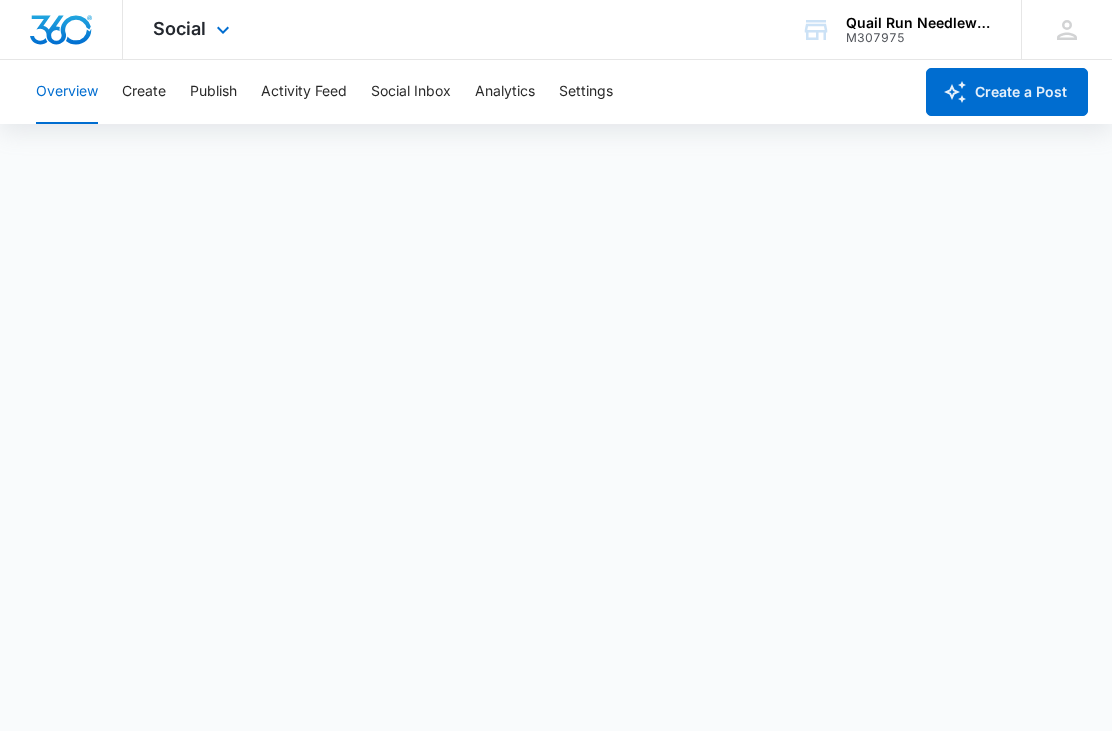 click at bounding box center (61, 30) 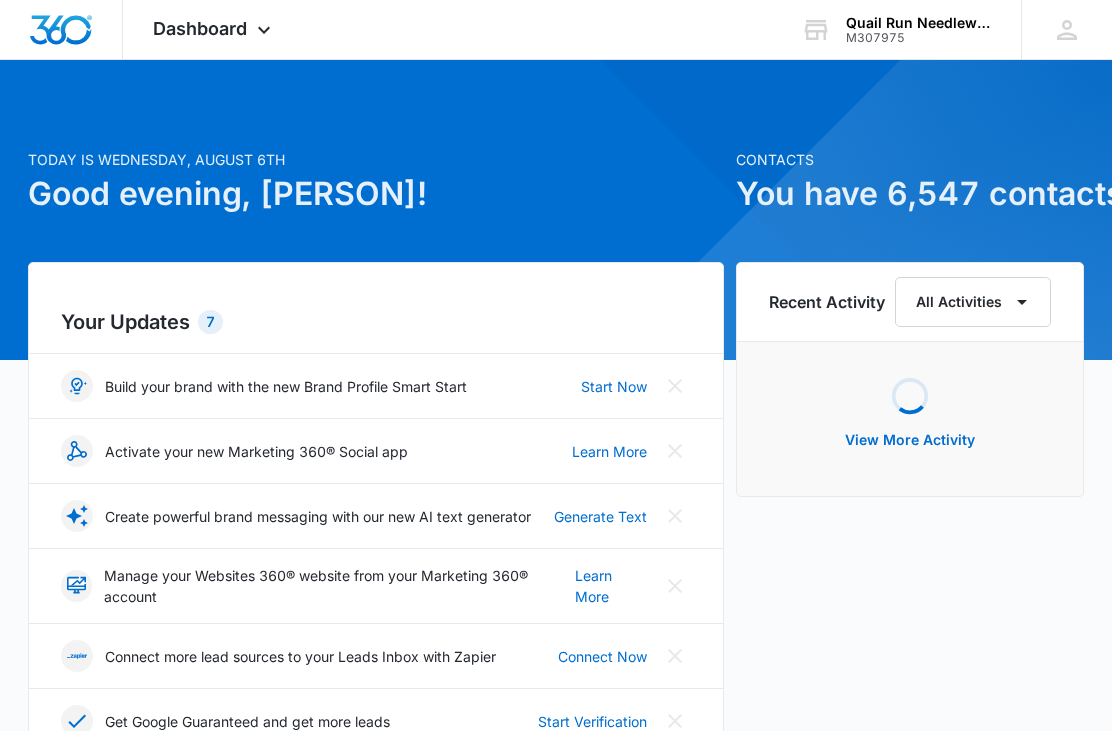 click at bounding box center [556, 210] 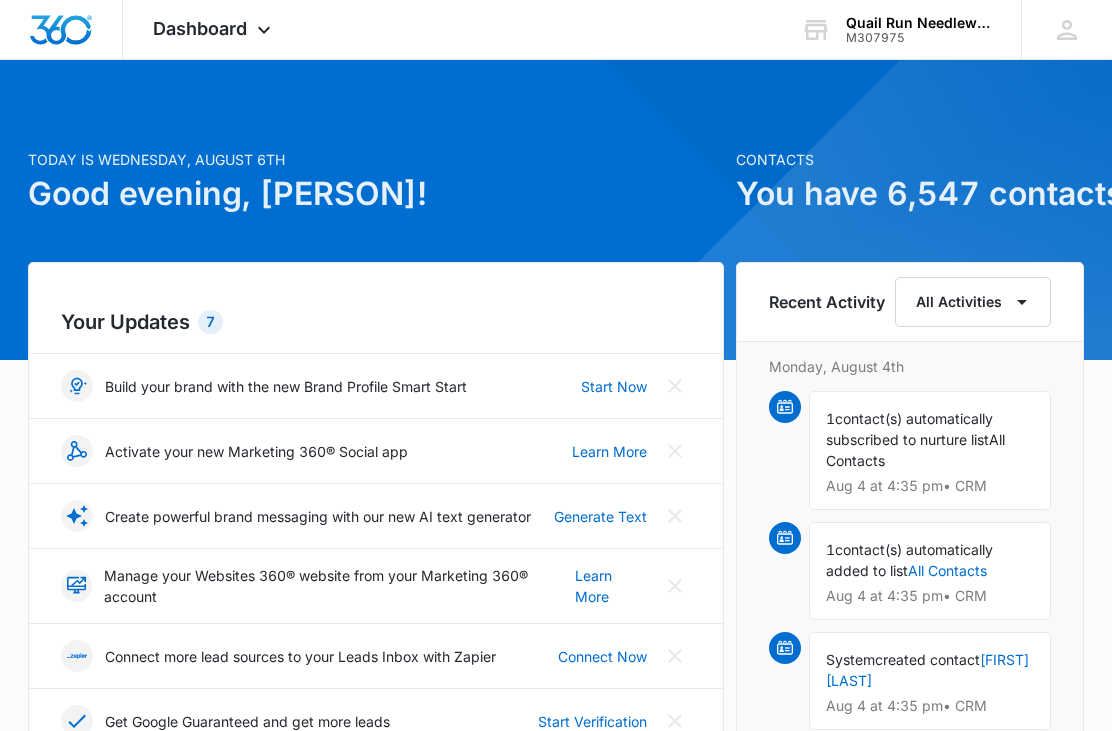 click at bounding box center (556, 210) 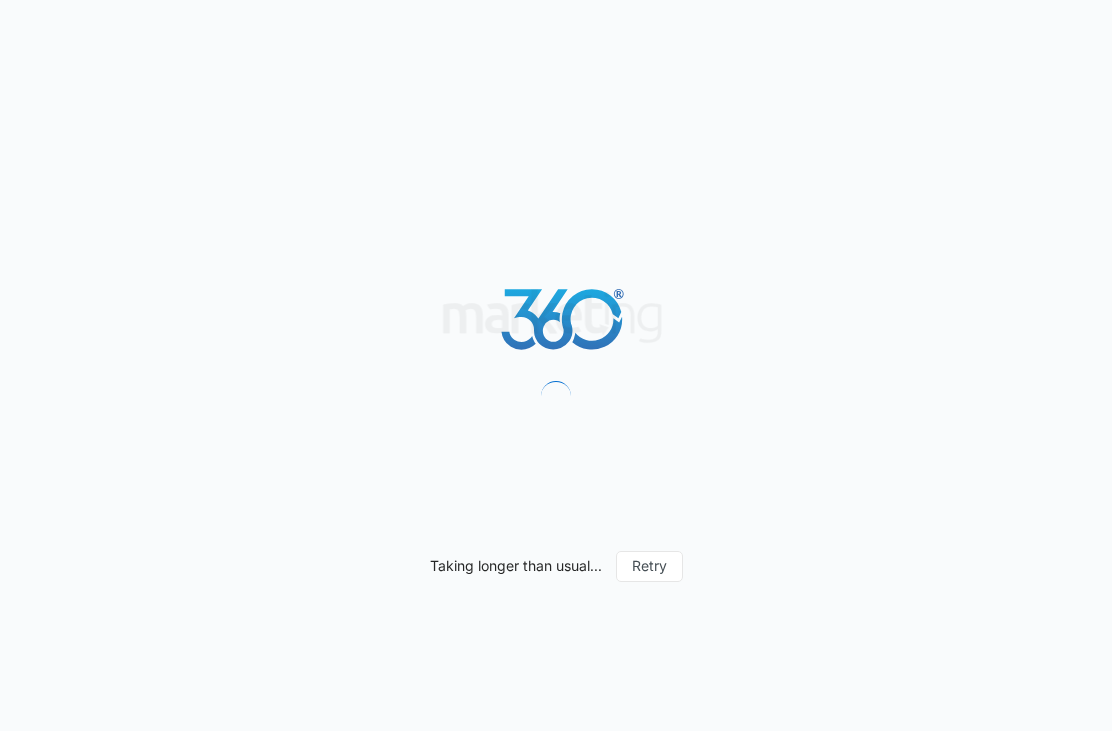 scroll, scrollTop: 0, scrollLeft: 0, axis: both 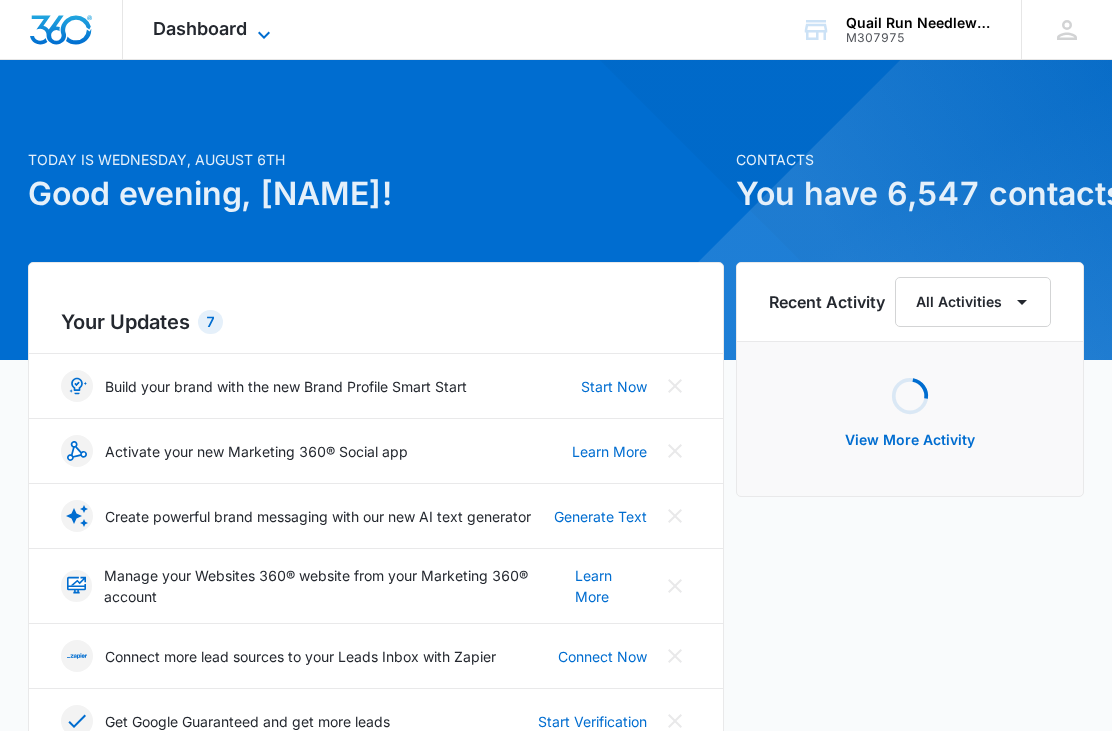 click 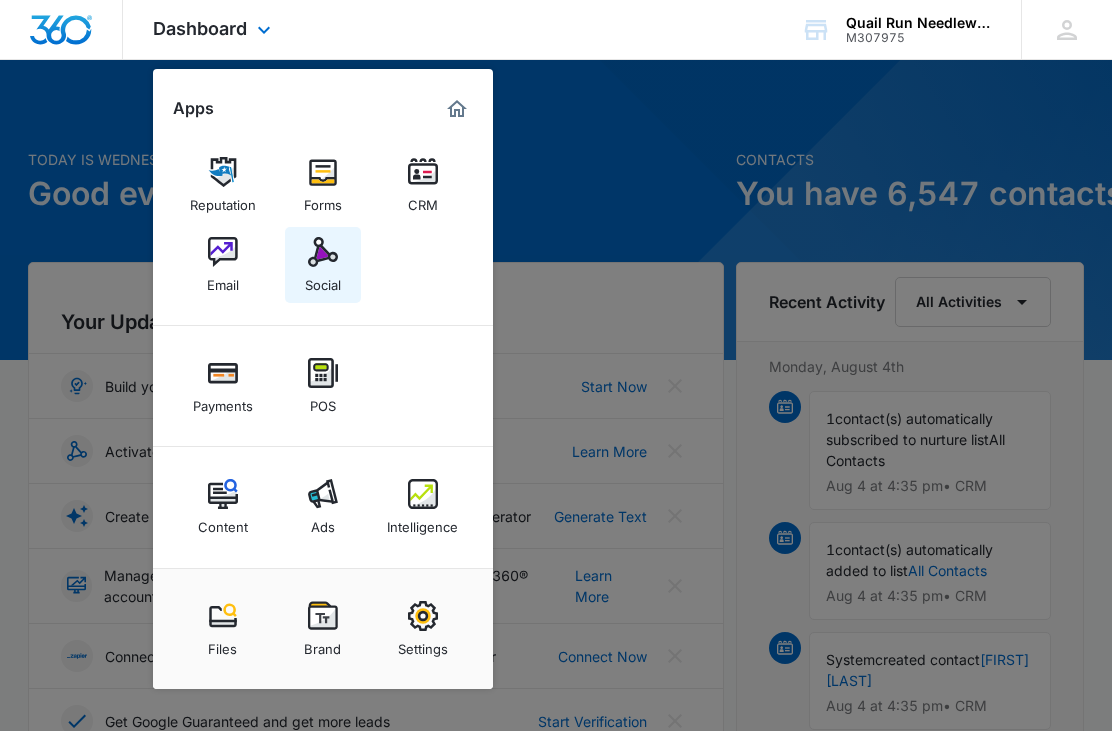 click at bounding box center (323, 252) 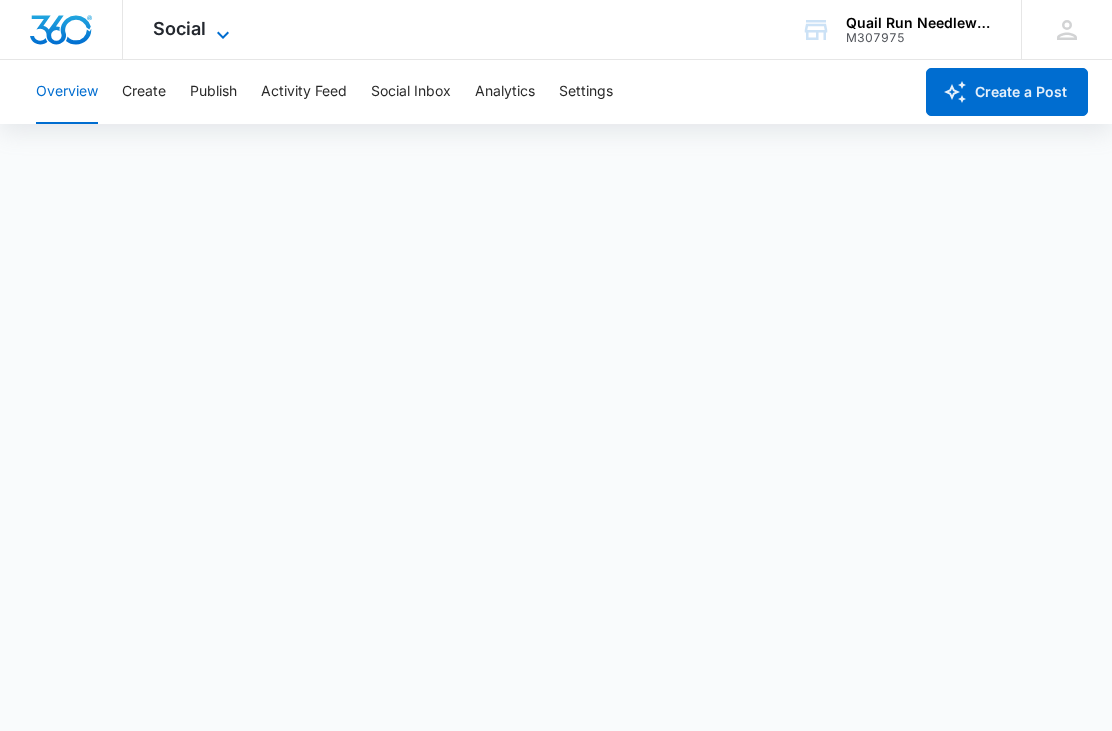 click 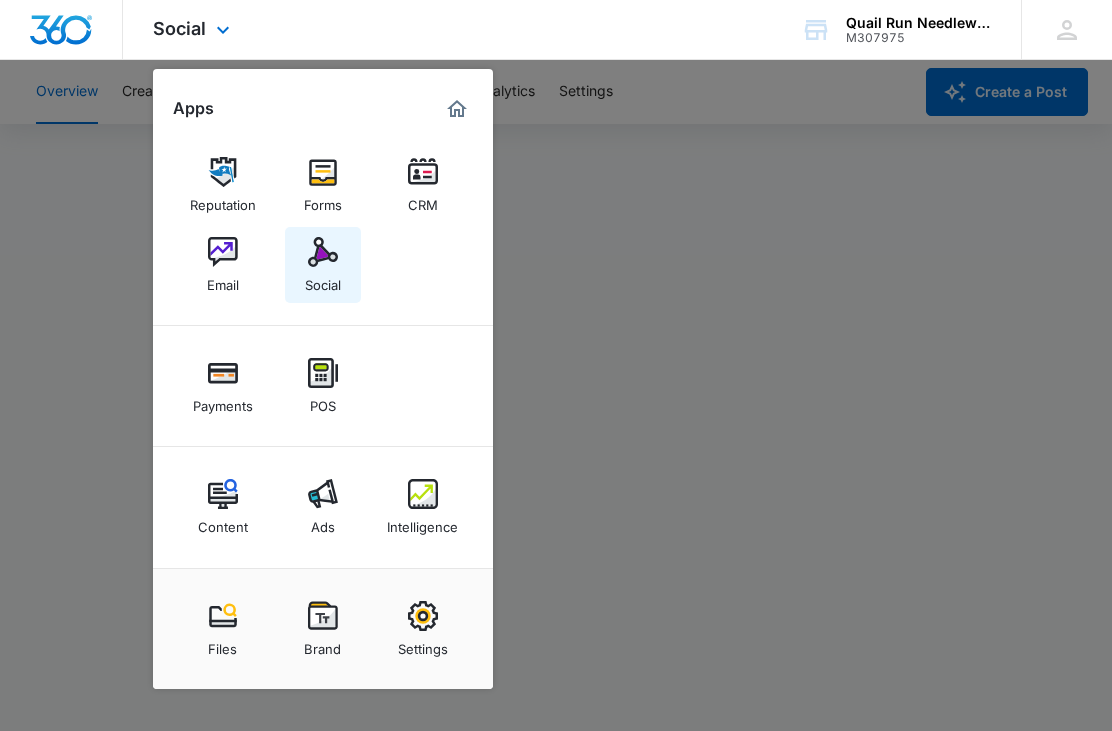 click at bounding box center (323, 252) 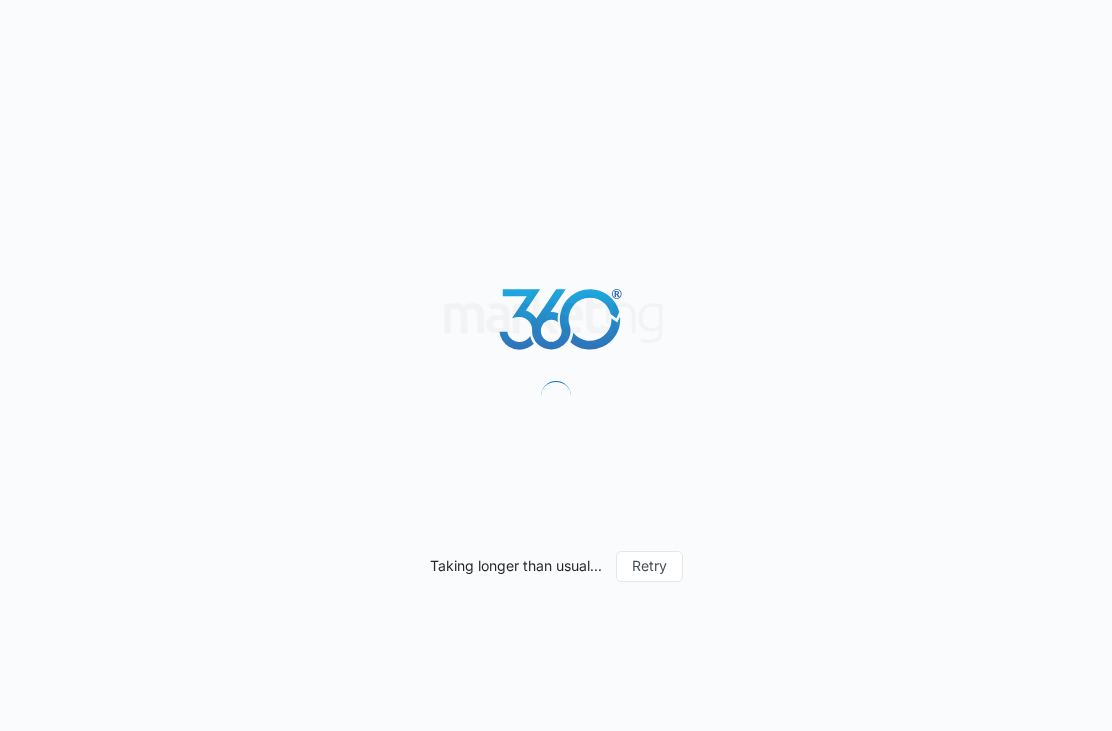 scroll, scrollTop: 0, scrollLeft: 0, axis: both 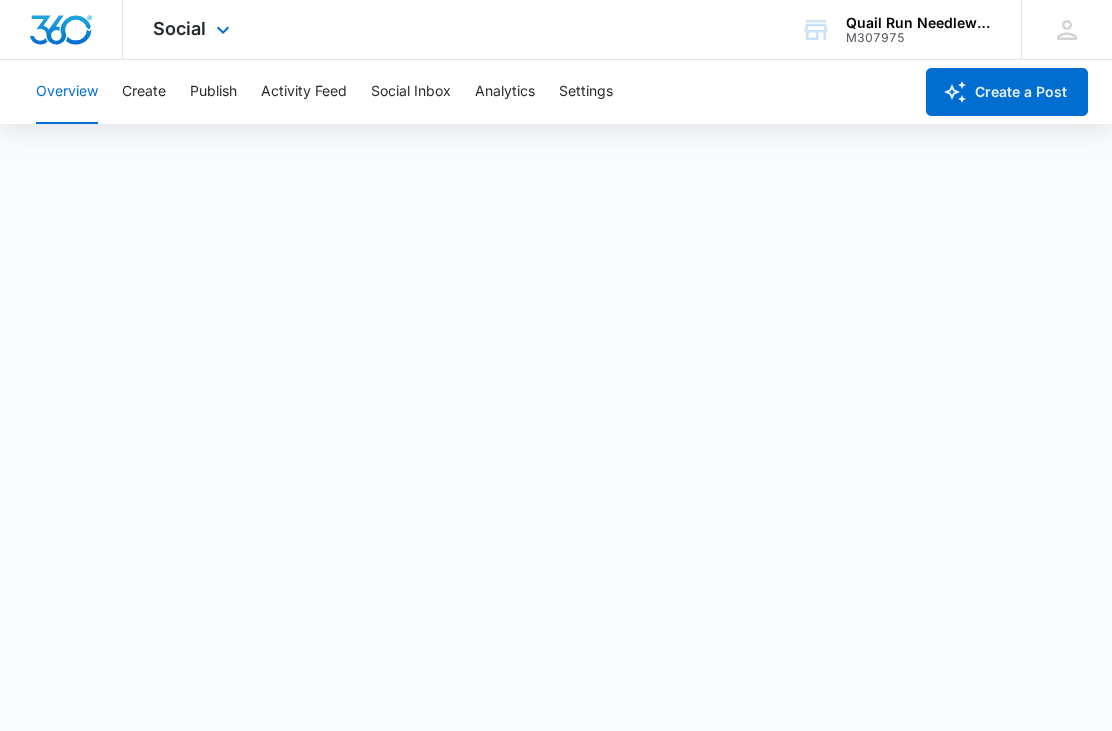 click on "Social Apps Reputation Forms CRM Email Social Payments POS Content Ads Intelligence Files Brand Settings" at bounding box center (194, 29) 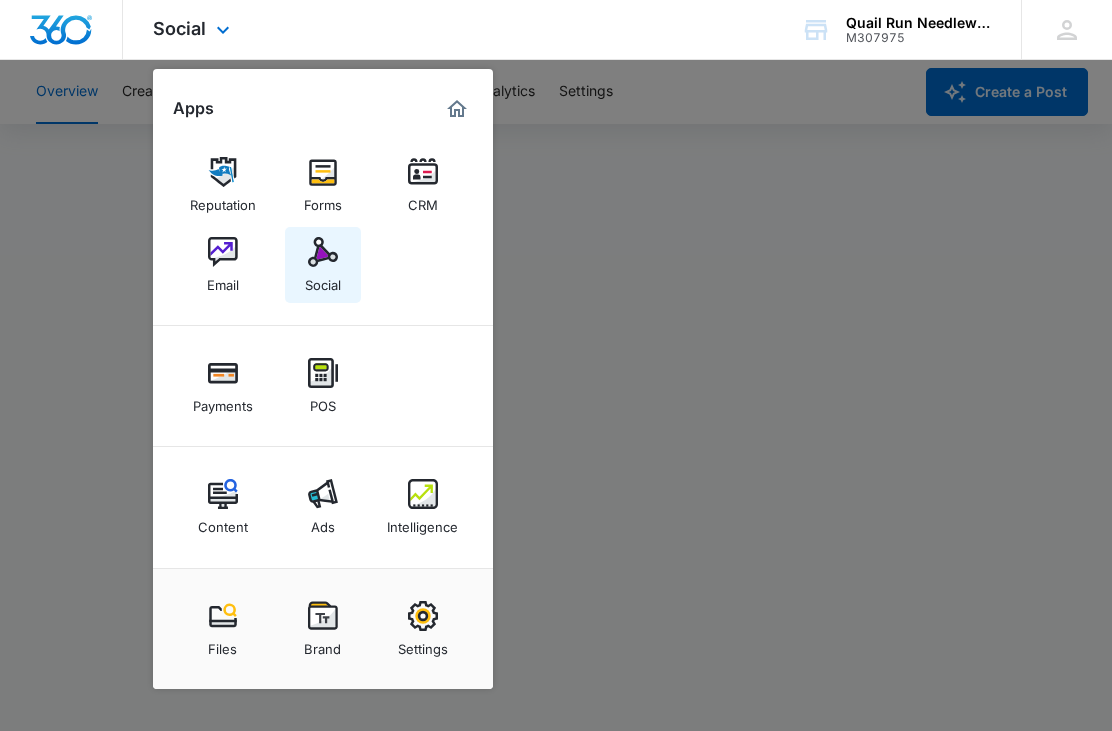 click at bounding box center [323, 252] 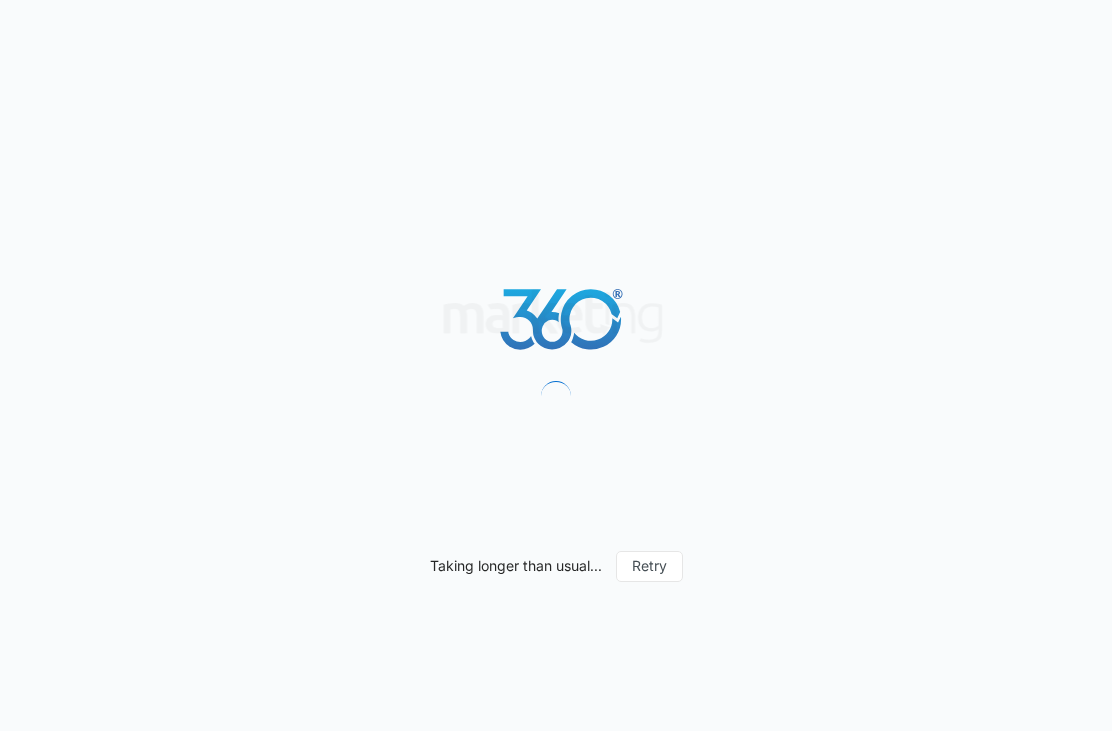 scroll, scrollTop: 0, scrollLeft: 0, axis: both 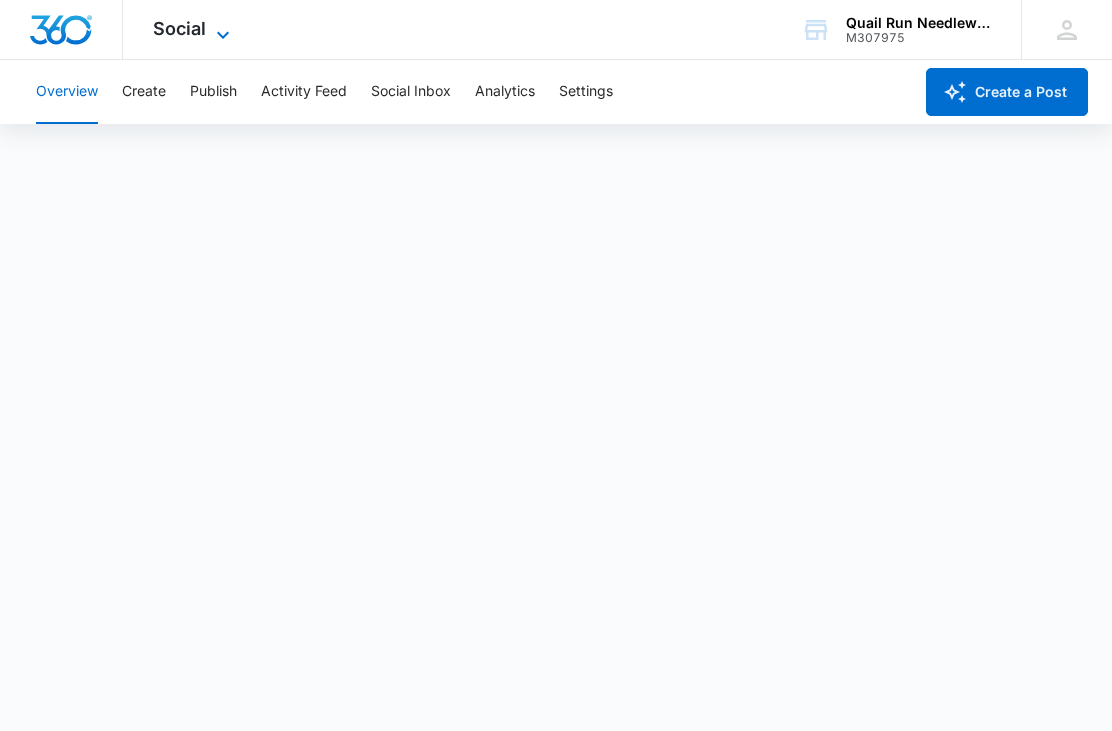 click 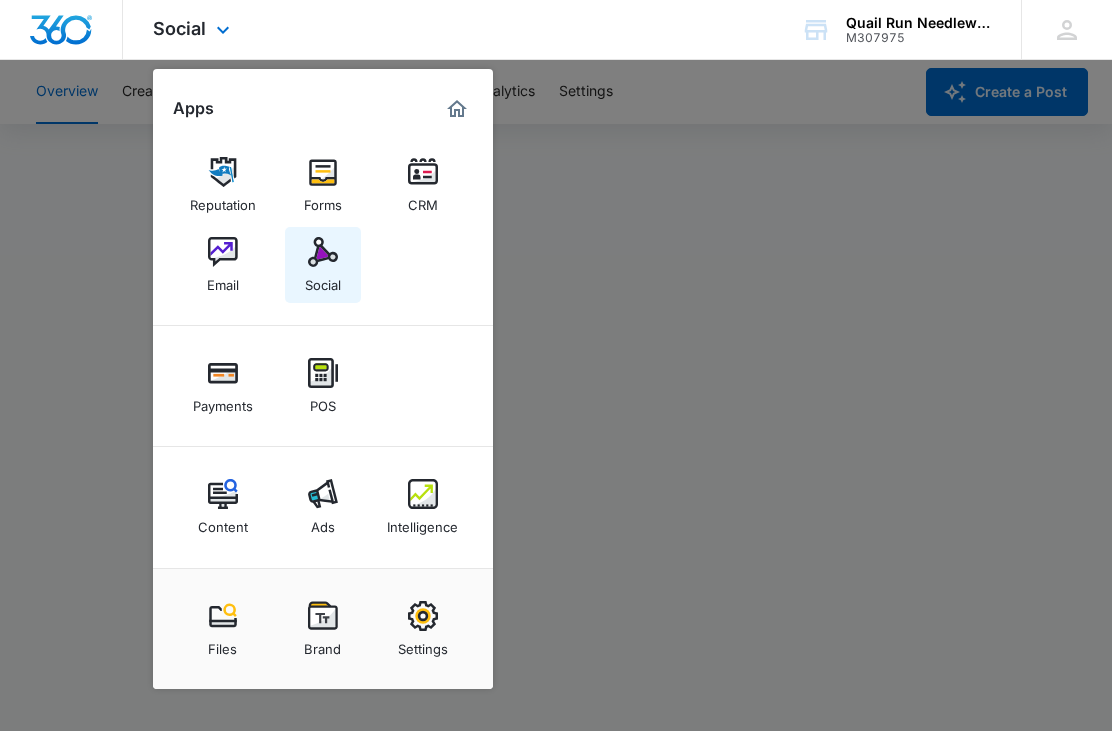 click at bounding box center [323, 252] 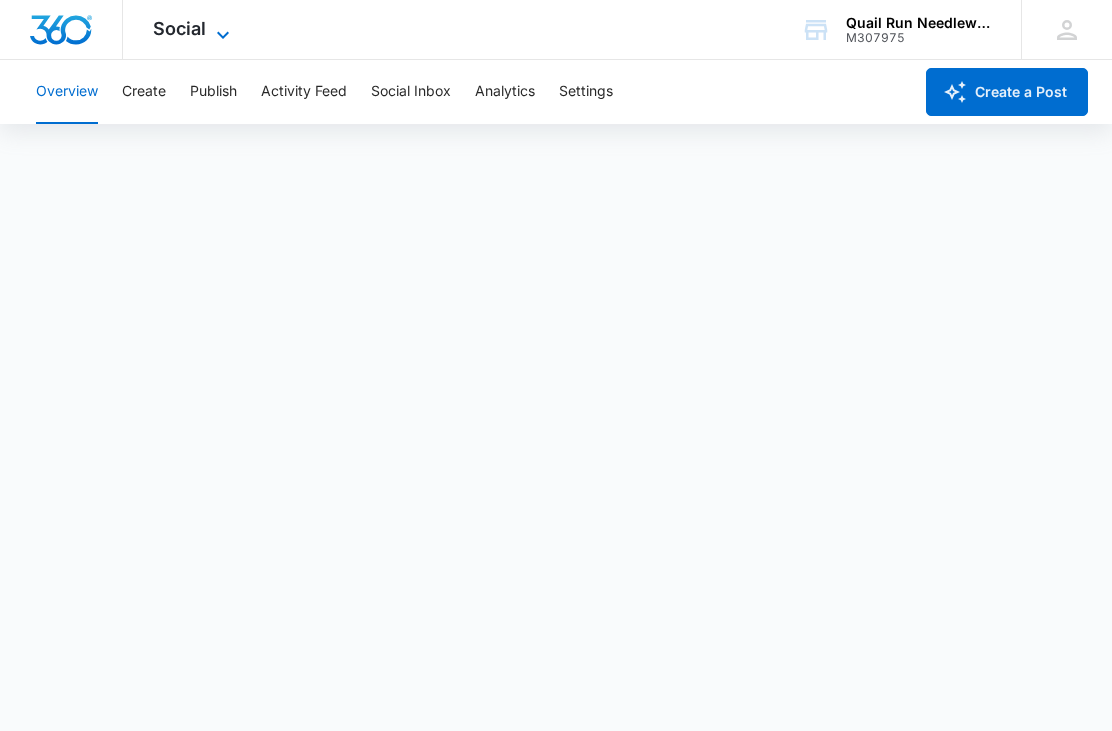 click 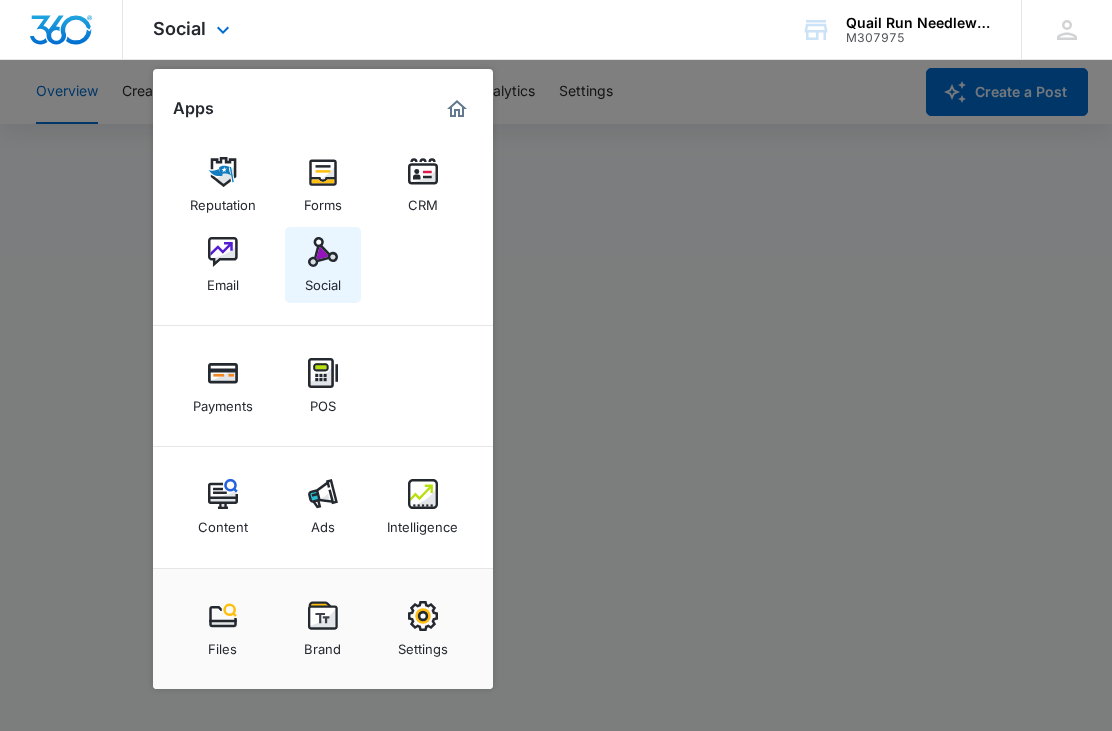 click at bounding box center [323, 252] 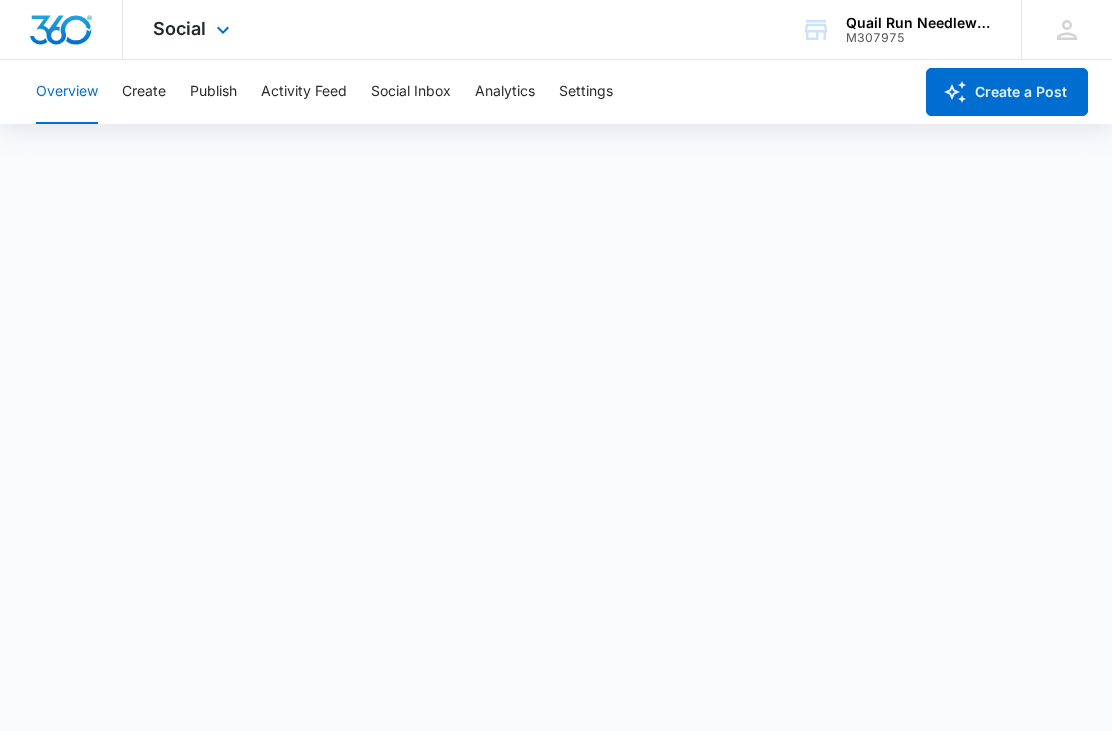 click on "Social Apps Reputation Forms CRM Email Social Payments POS Content Ads Intelligence Files Brand Settings" at bounding box center (194, 29) 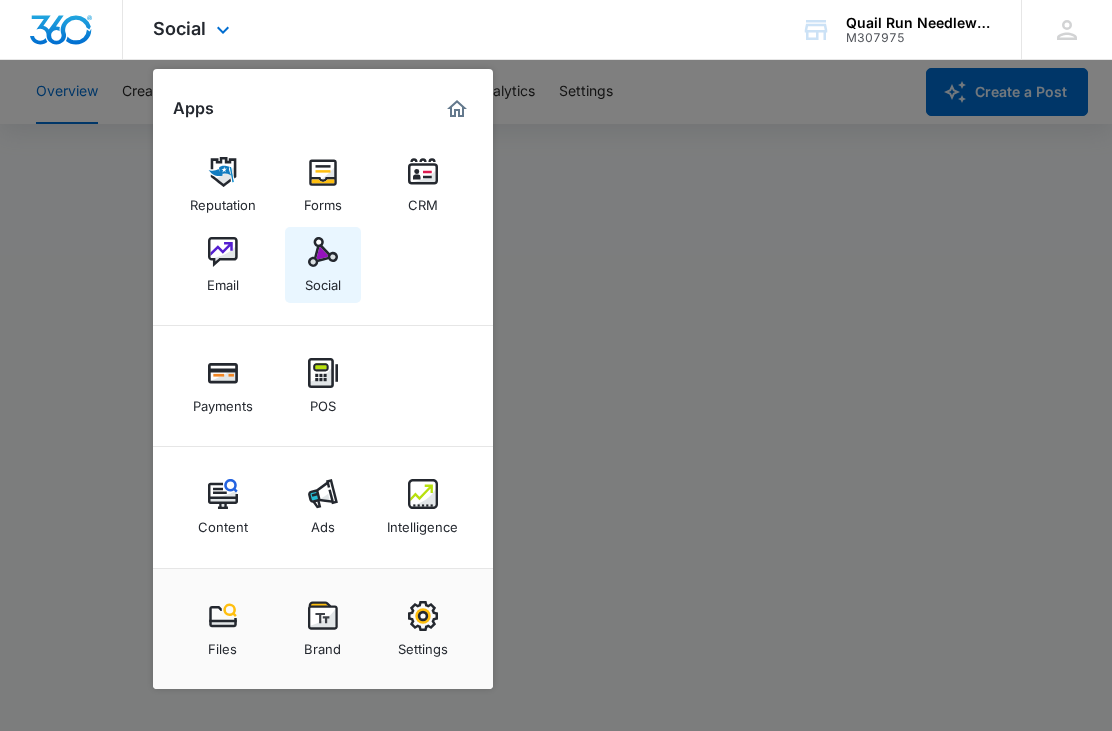 click at bounding box center [323, 252] 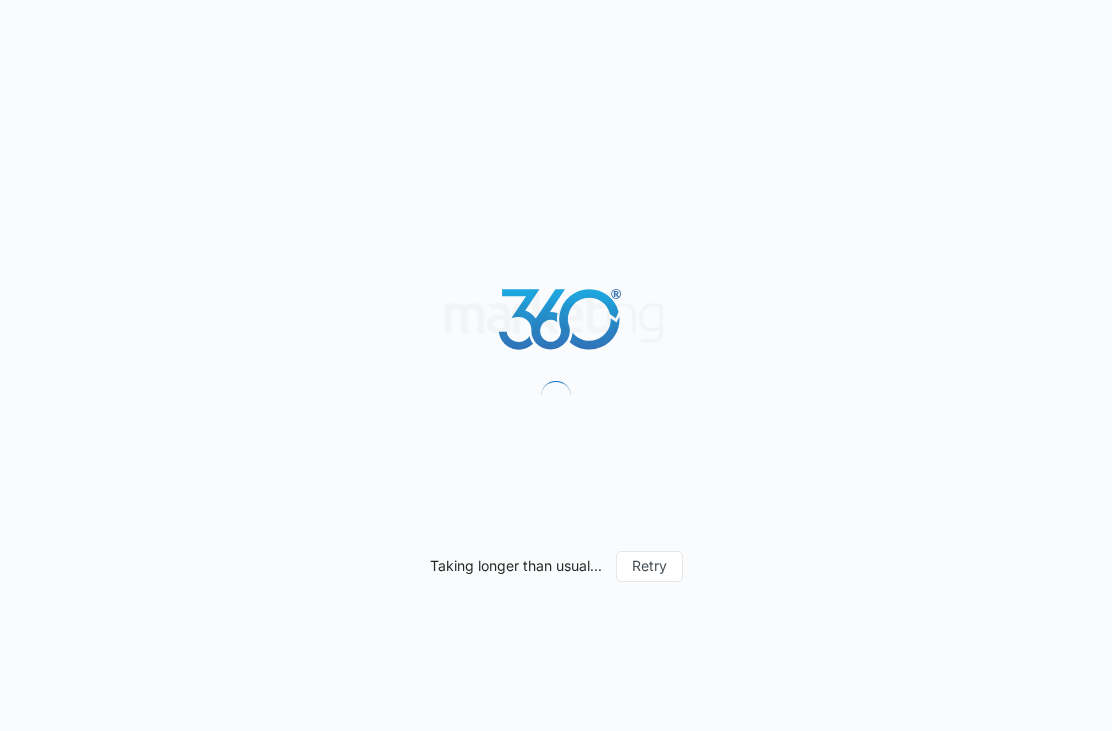 scroll, scrollTop: 0, scrollLeft: 0, axis: both 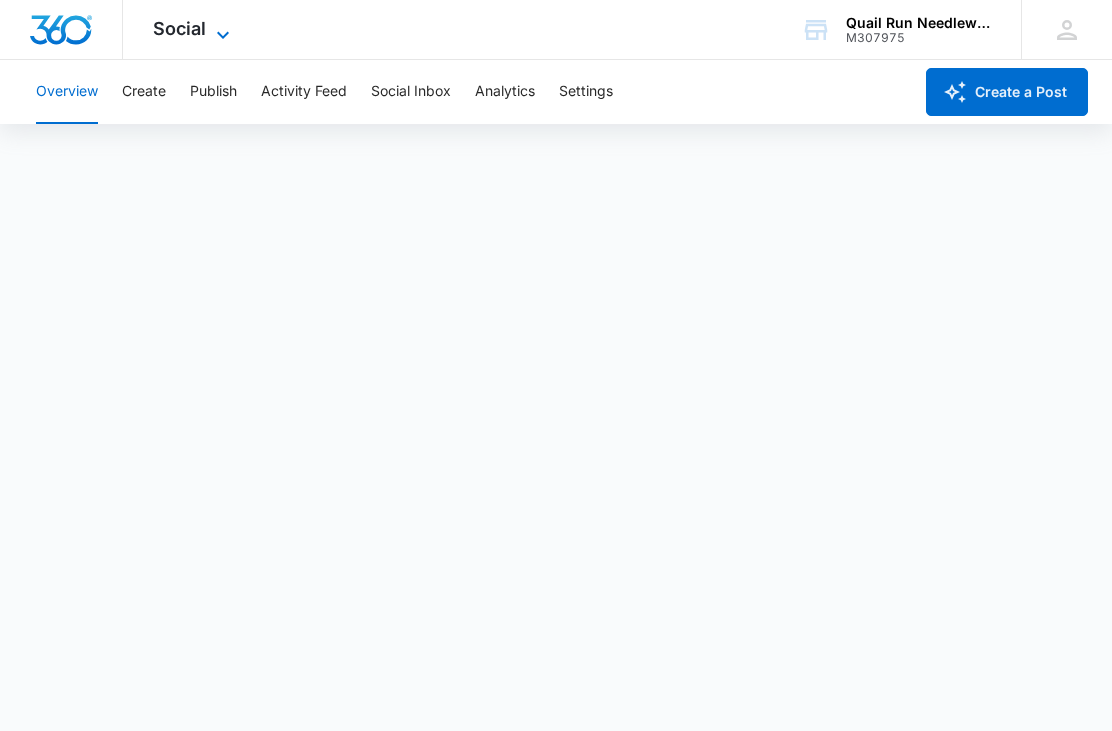 click 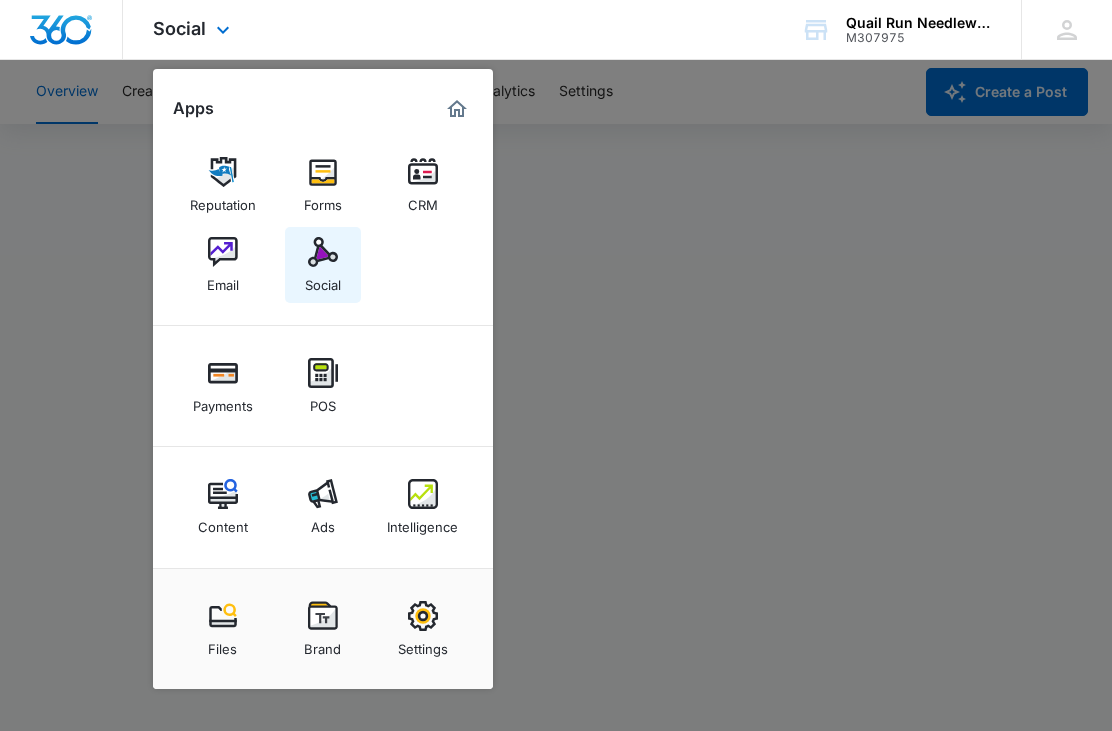 click at bounding box center [323, 252] 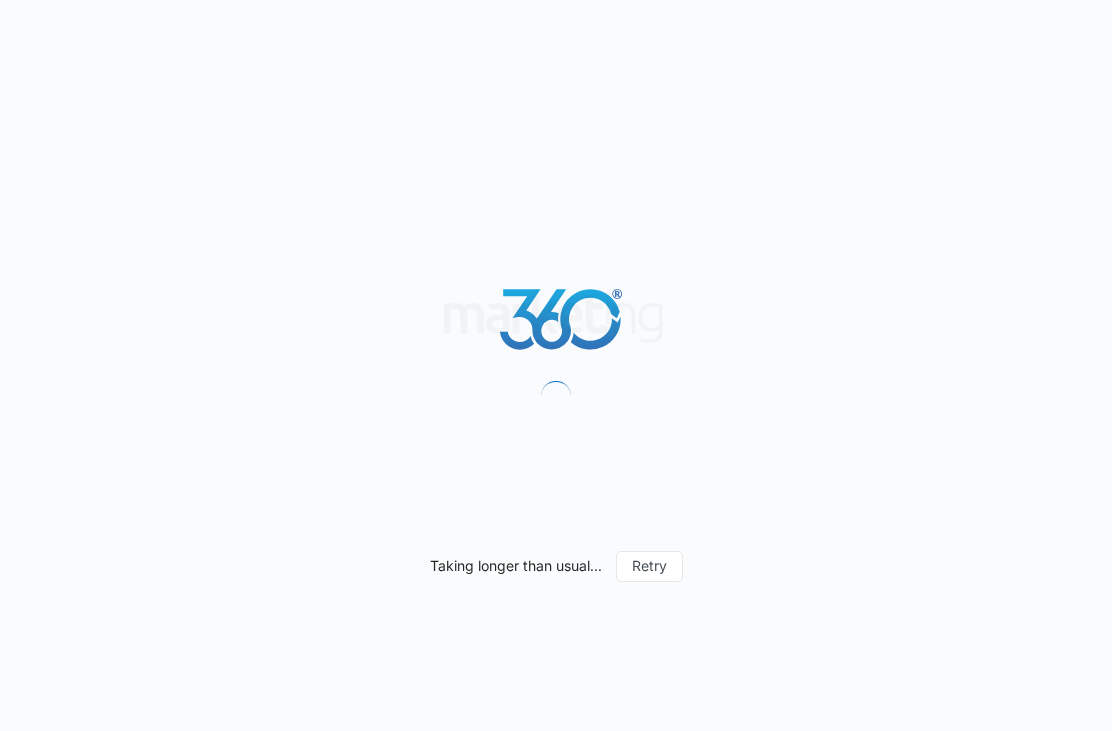 scroll, scrollTop: 0, scrollLeft: 0, axis: both 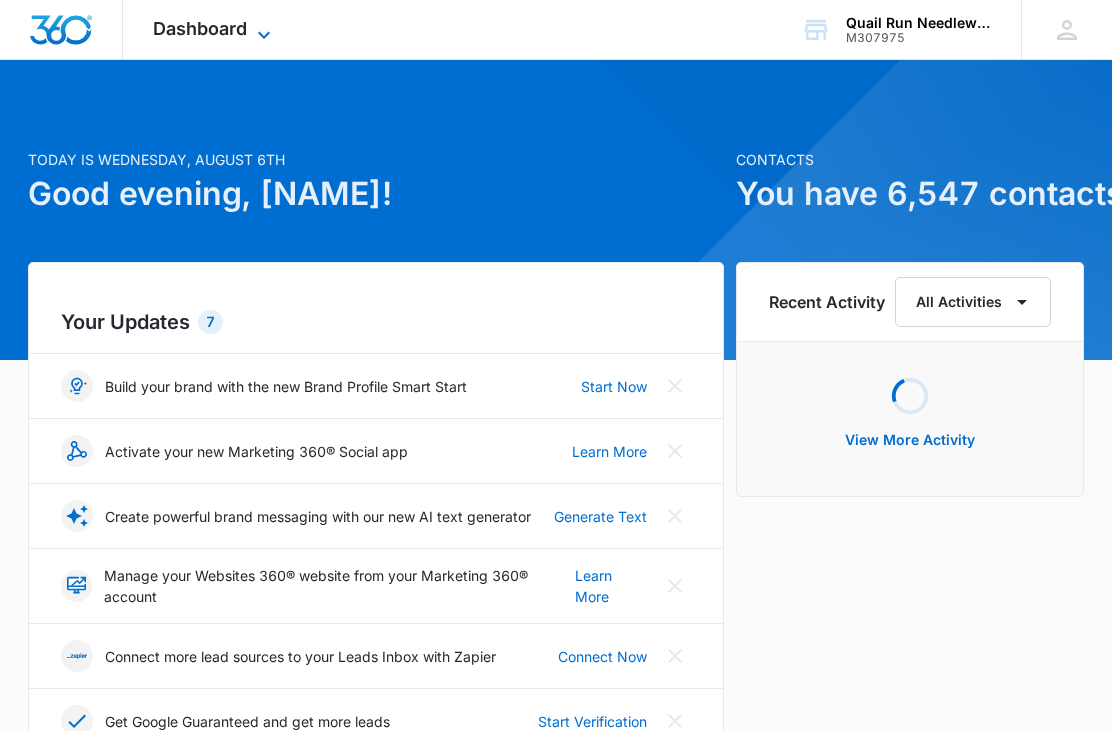 click 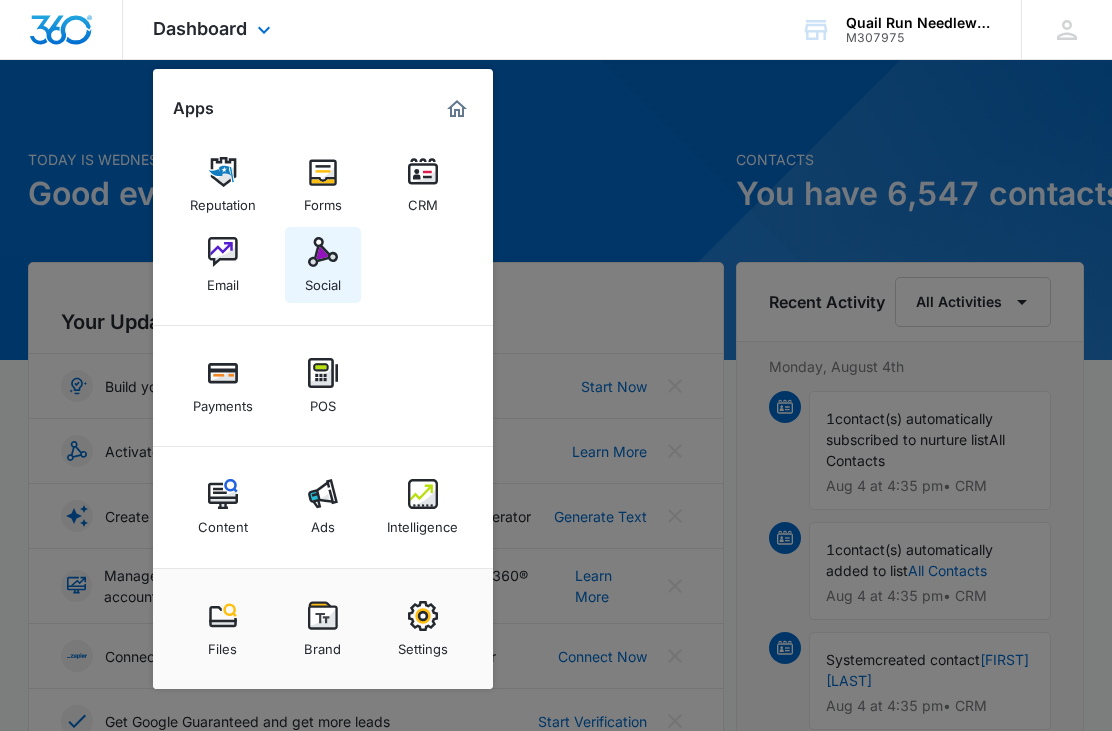 click at bounding box center (323, 252) 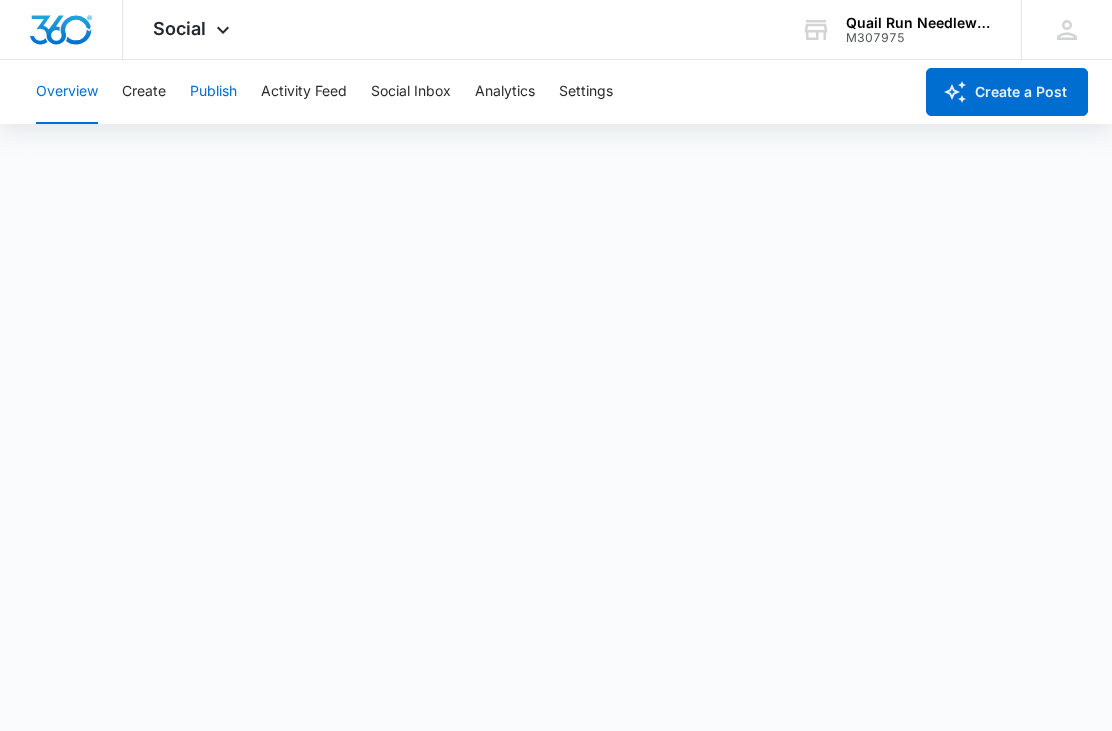 click on "Publish" at bounding box center (213, 92) 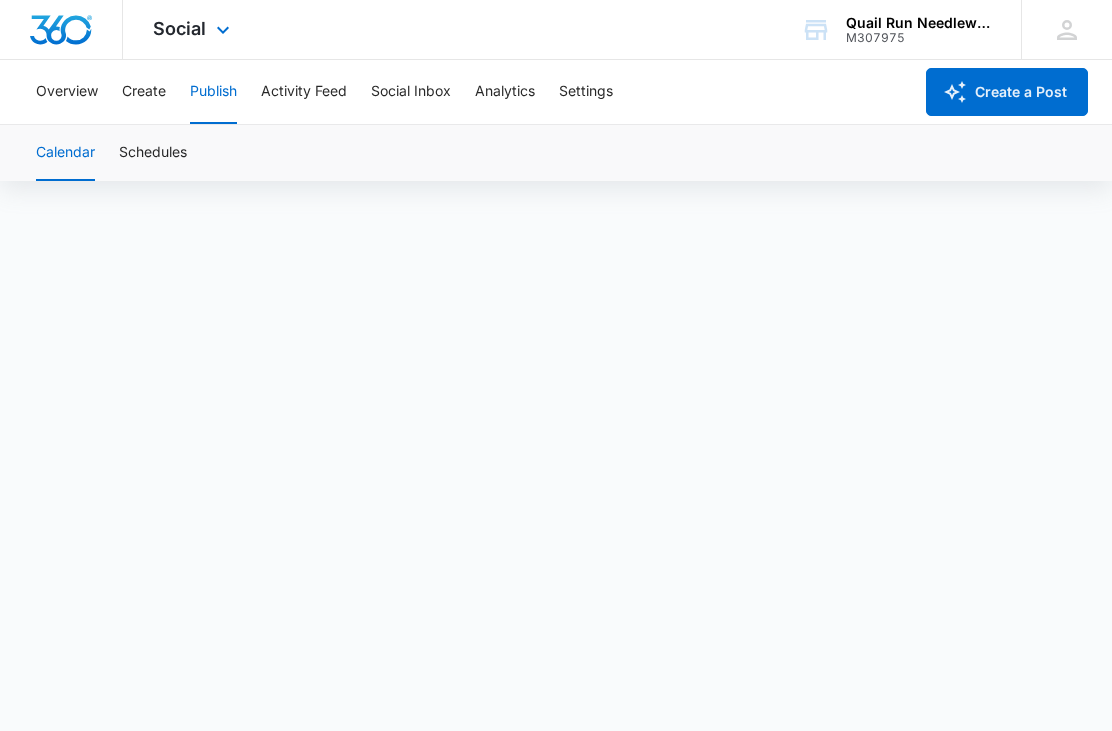 click on "Social Apps Reputation Forms CRM Email Social Payments POS Content Ads Intelligence Files Brand Settings" at bounding box center (194, 29) 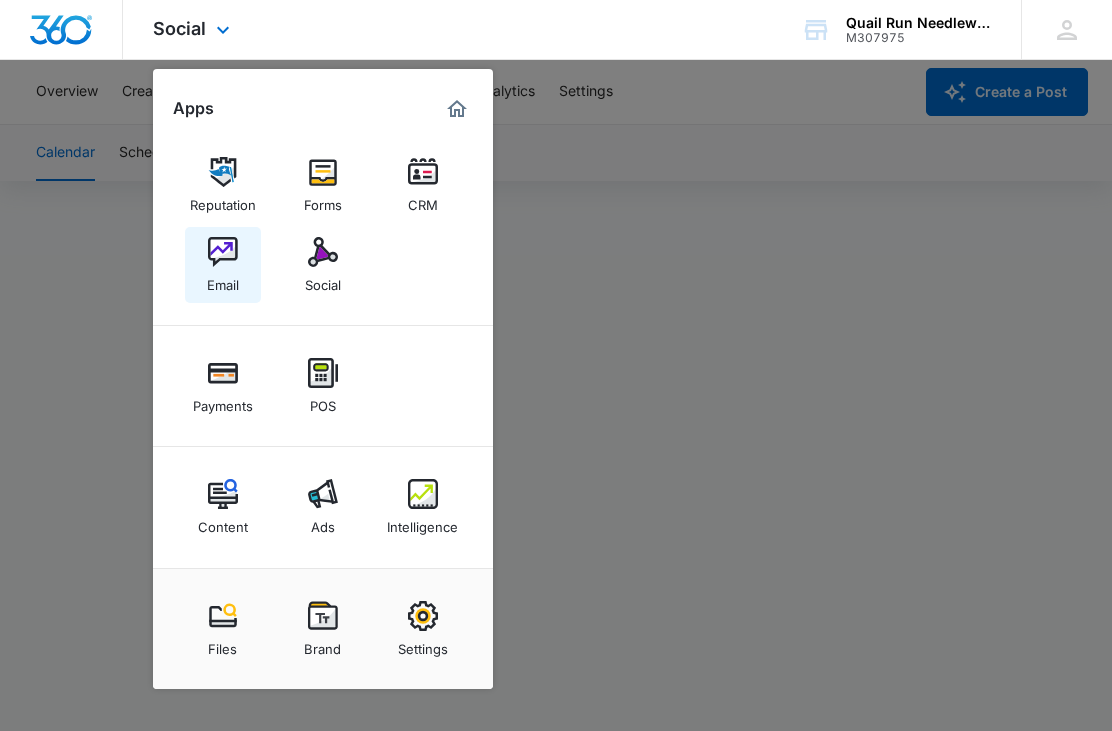 click at bounding box center (223, 252) 